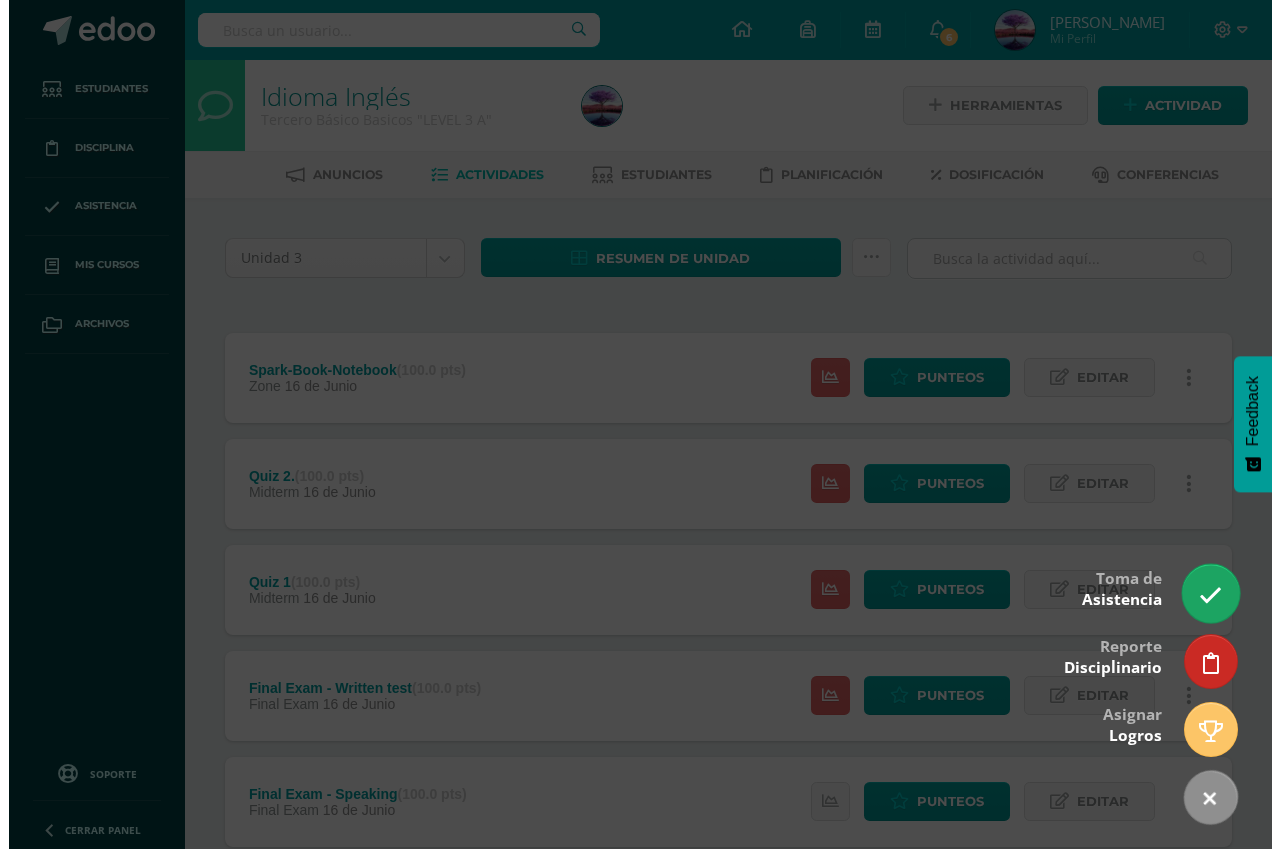 scroll, scrollTop: 0, scrollLeft: 0, axis: both 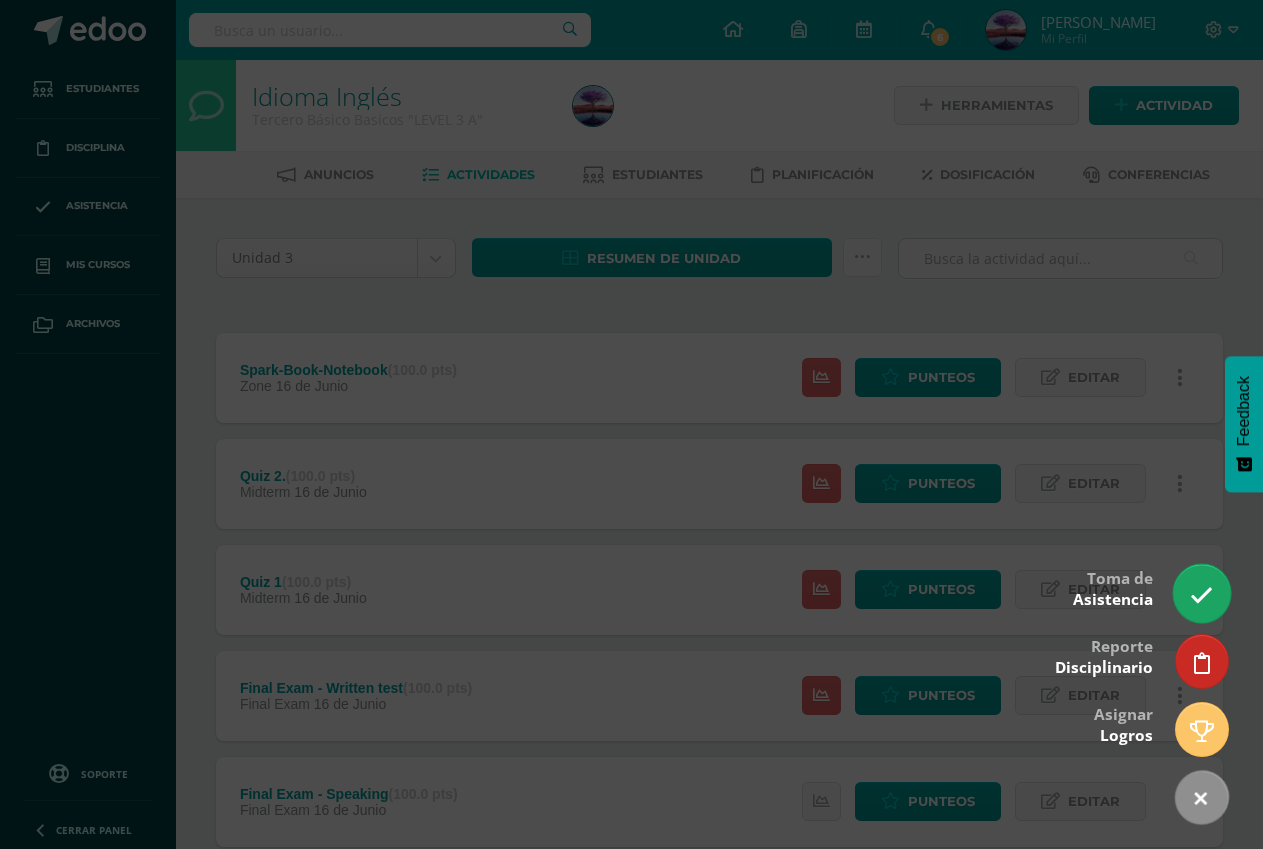 click at bounding box center [1201, 595] 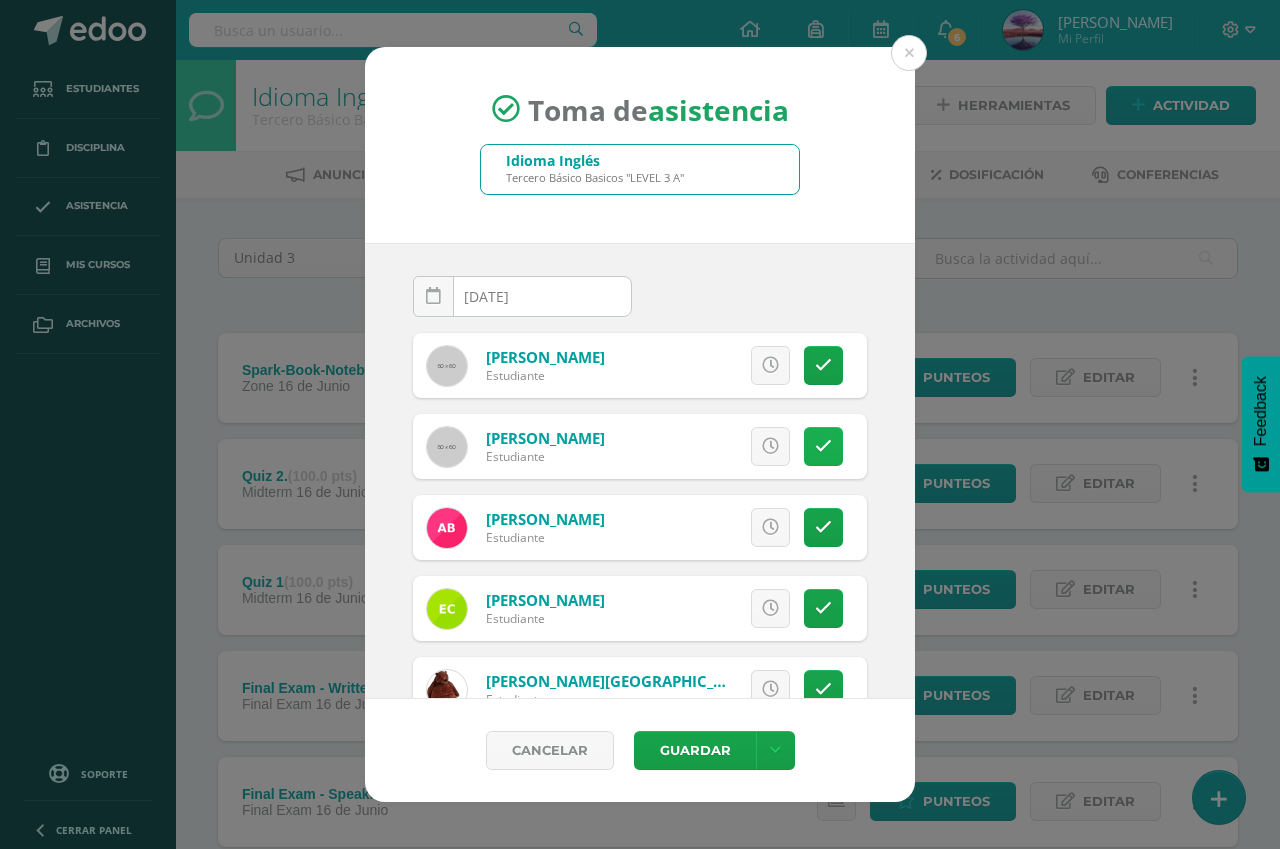 click at bounding box center (823, 446) 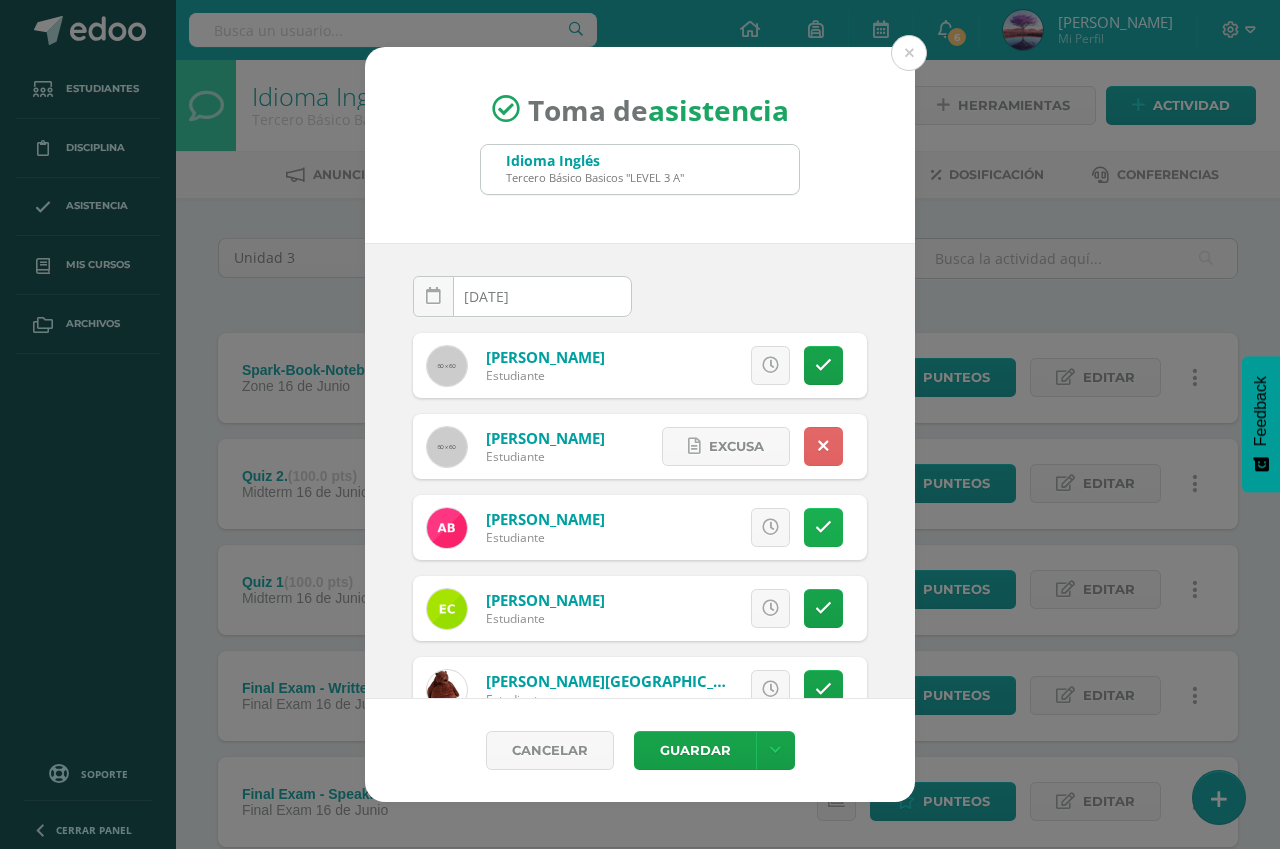 click at bounding box center [823, 527] 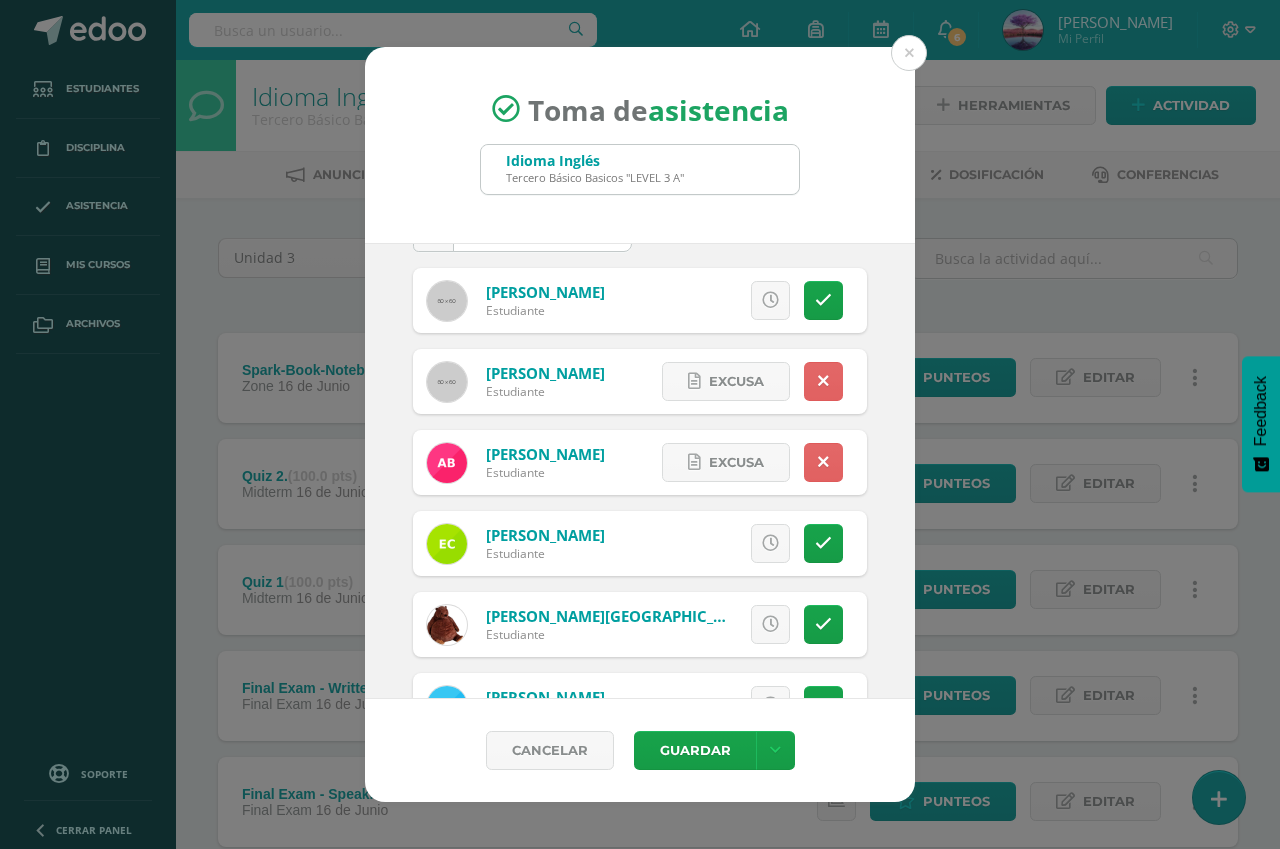 scroll, scrollTop: 100, scrollLeft: 0, axis: vertical 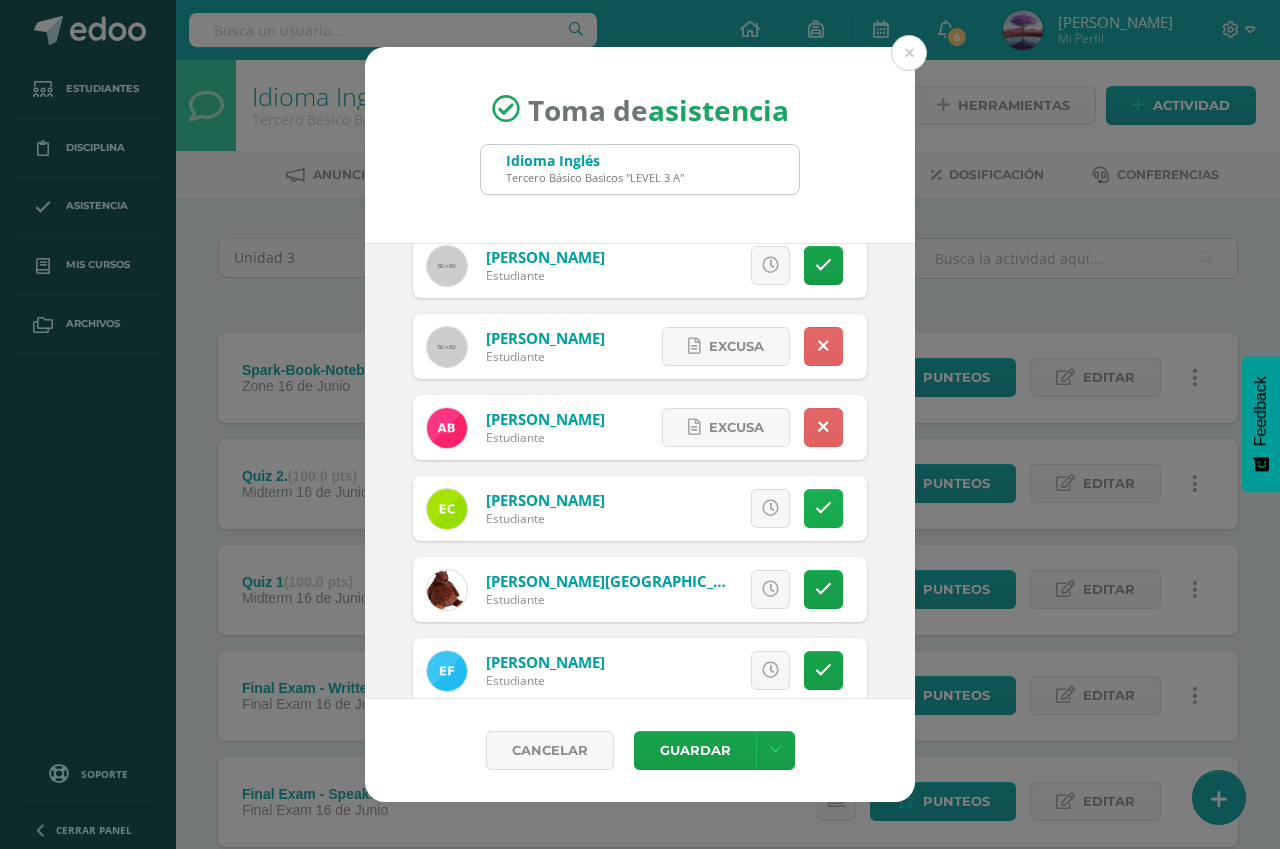 click at bounding box center (823, 508) 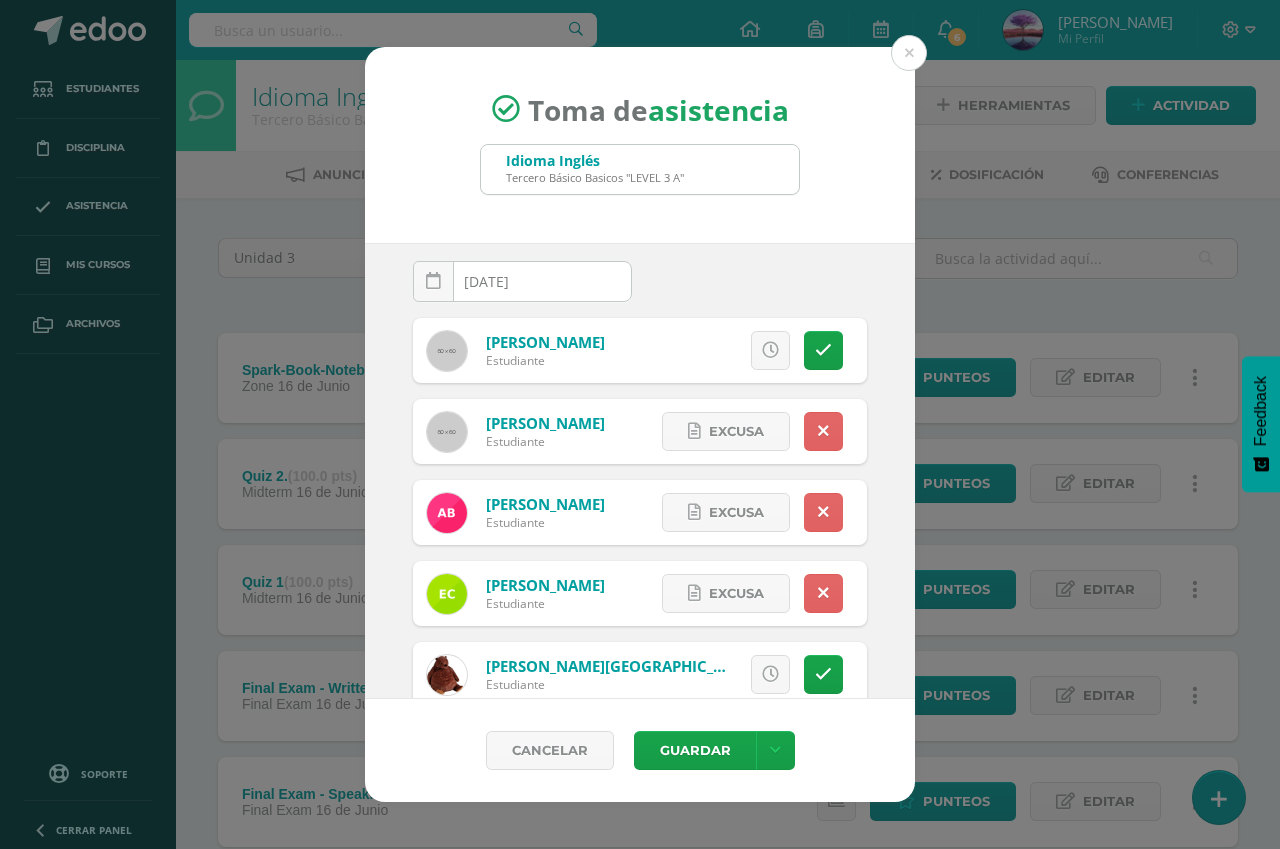 scroll, scrollTop: 0, scrollLeft: 0, axis: both 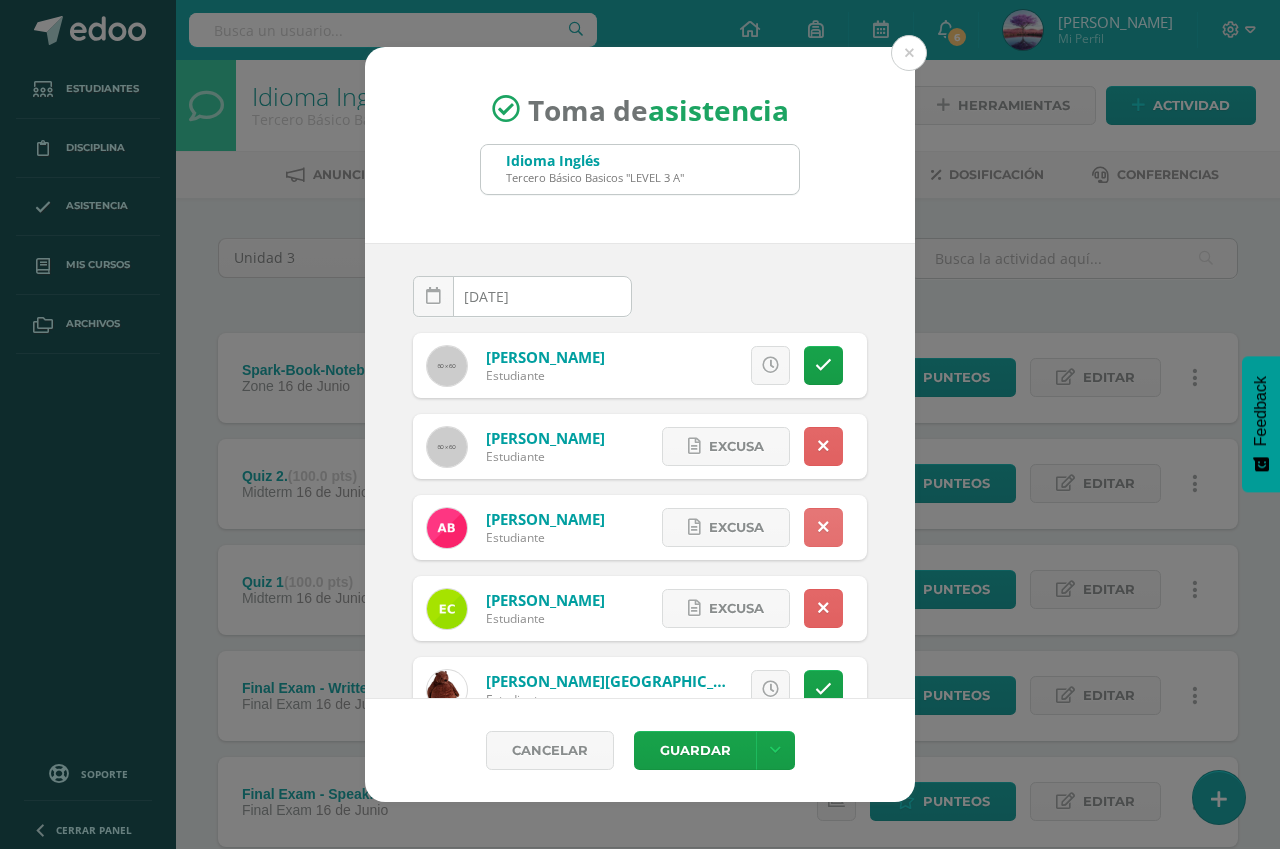 click at bounding box center [823, 527] 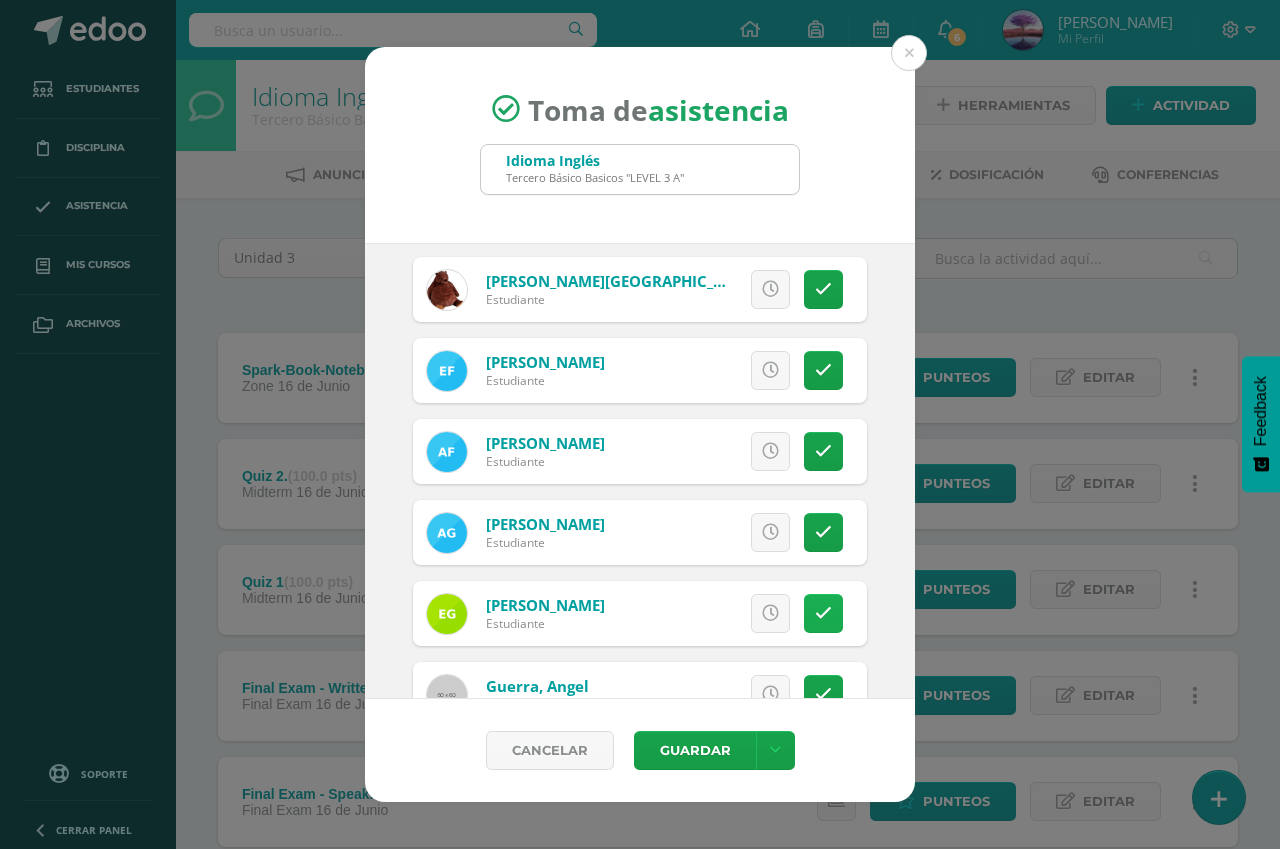 scroll, scrollTop: 500, scrollLeft: 0, axis: vertical 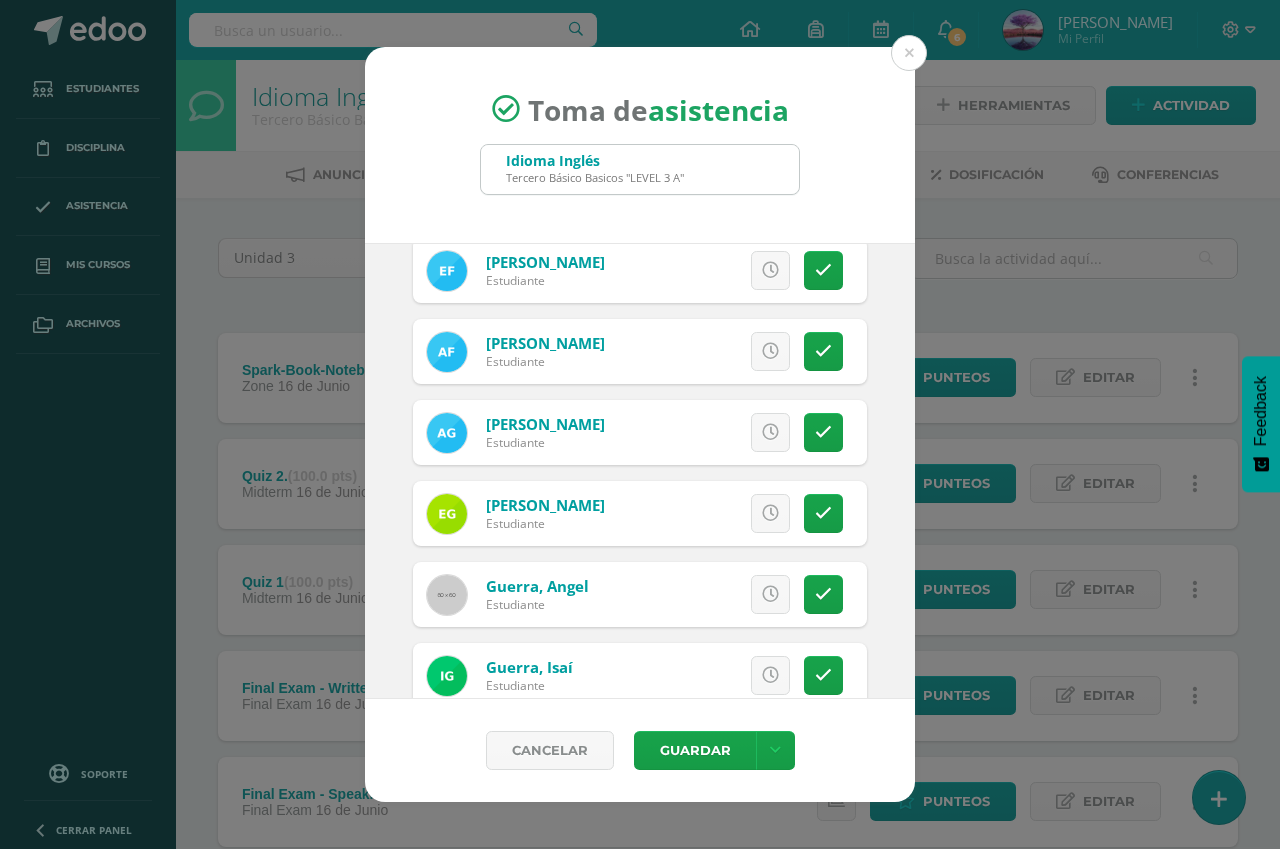 click on "Excusa
Detalles sobre excusa:
Añadir excusa a todas las inasistencias del día
Cancelar
Agregar" at bounding box center (723, 513) 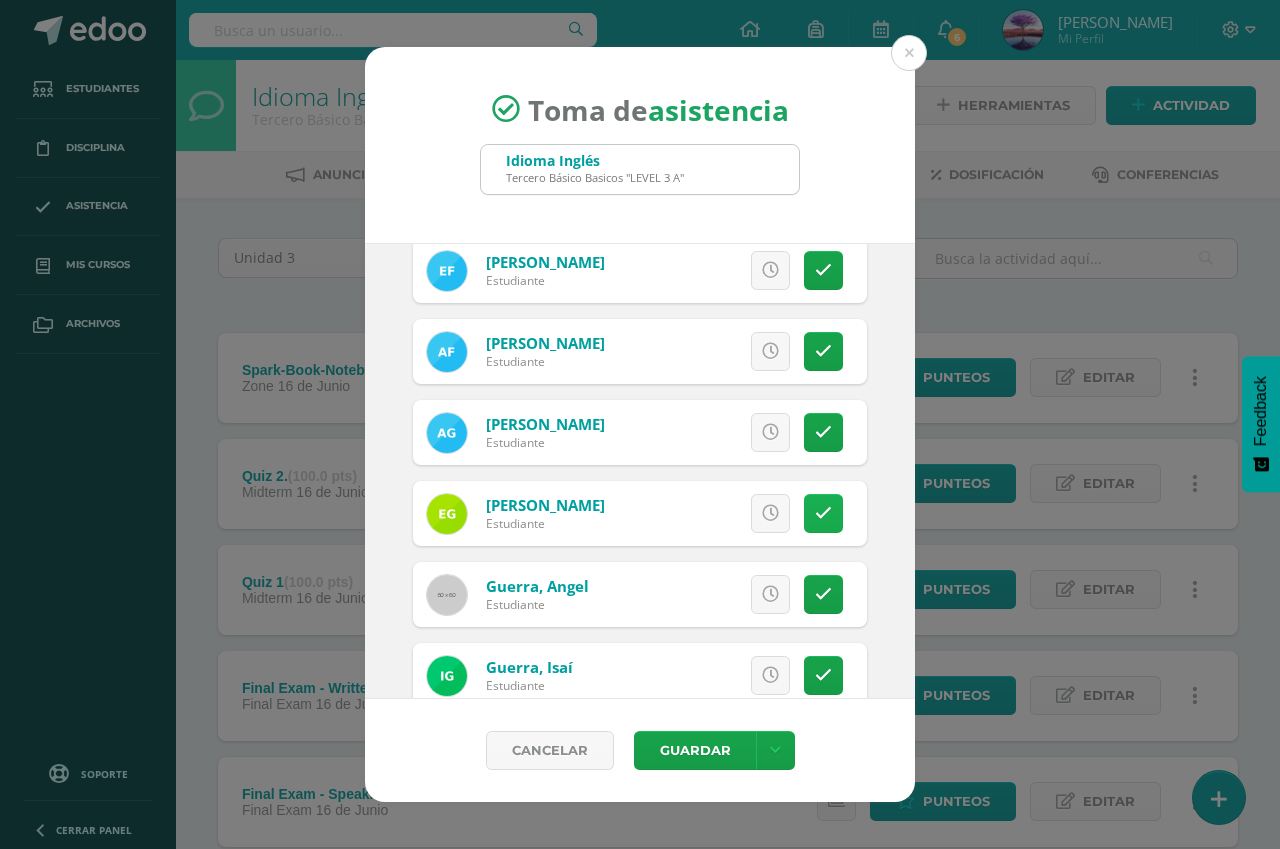 drag, startPoint x: 808, startPoint y: 518, endPoint x: 792, endPoint y: 516, distance: 16.124516 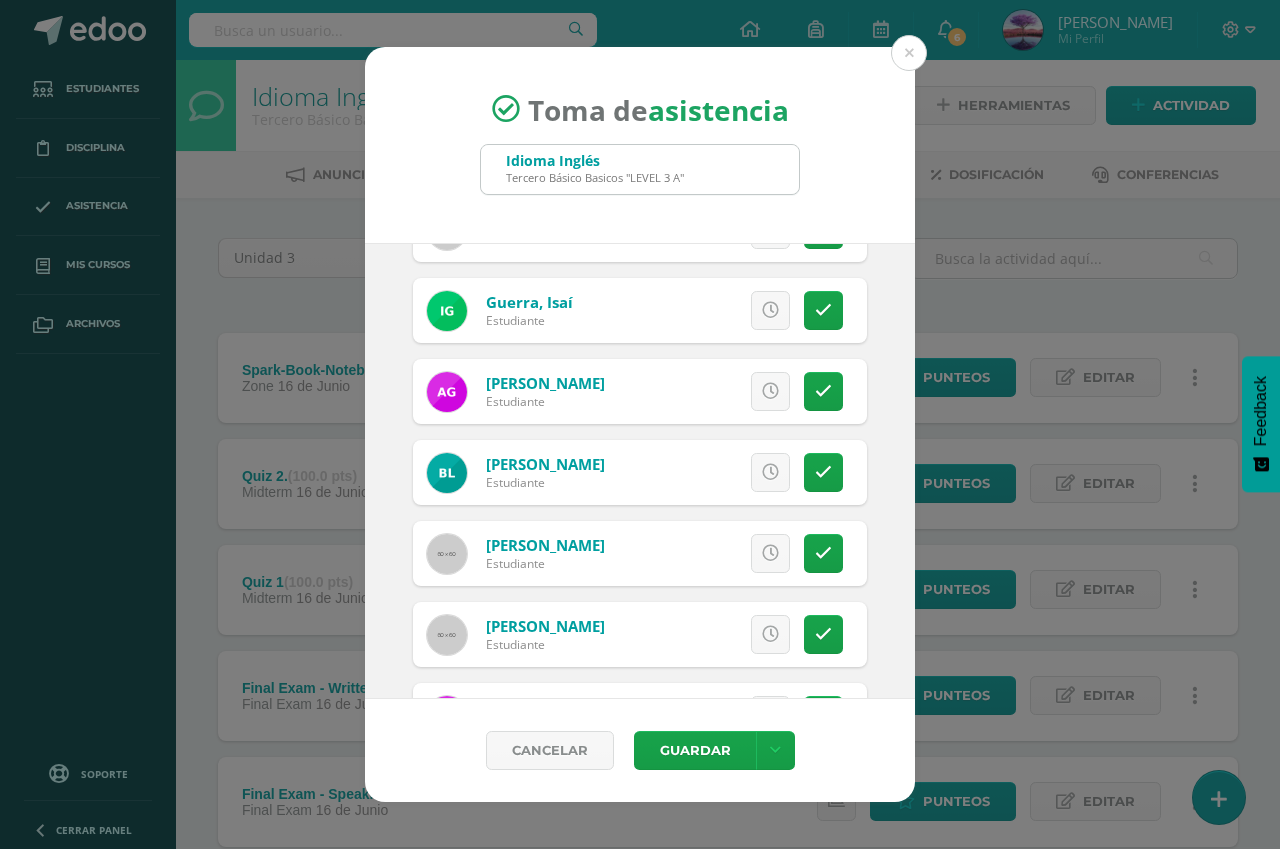 scroll, scrollTop: 900, scrollLeft: 0, axis: vertical 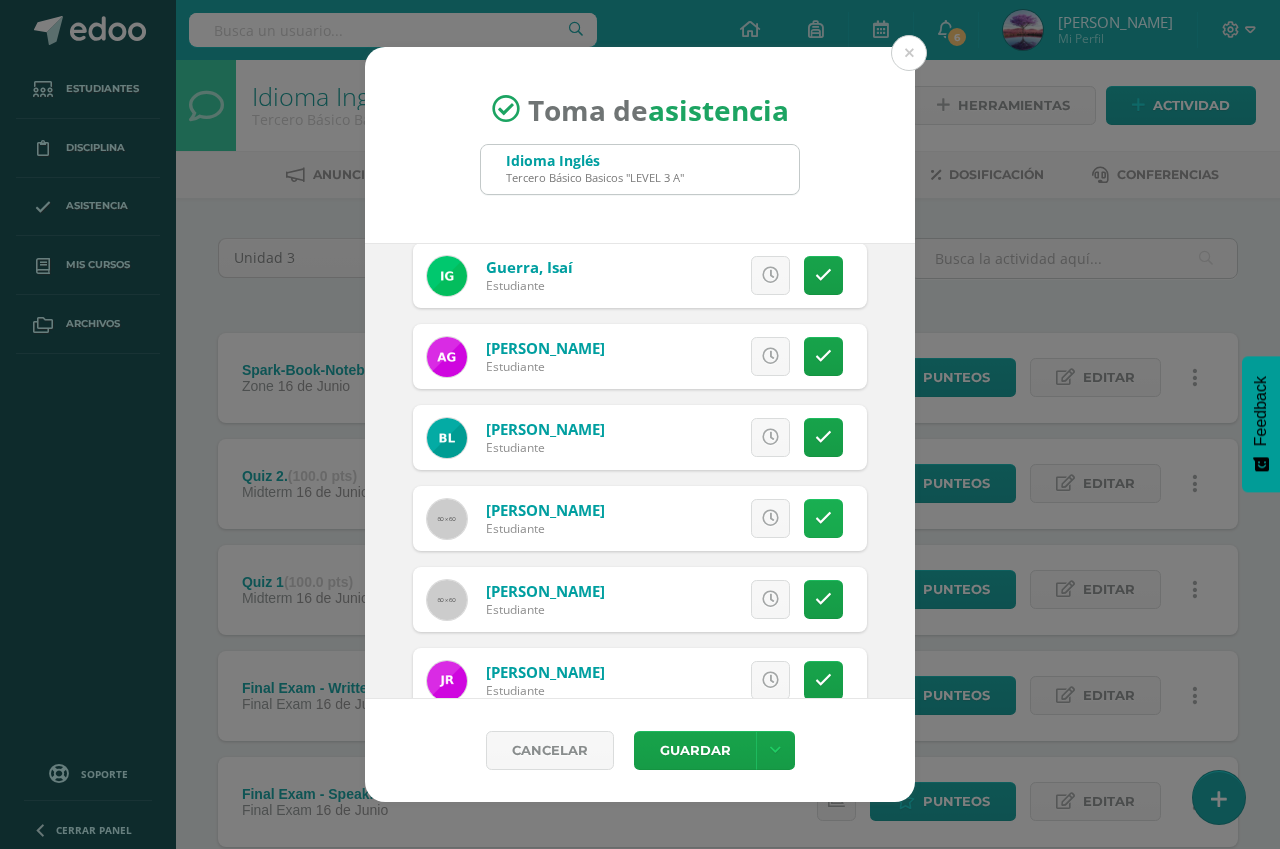 click at bounding box center (823, 518) 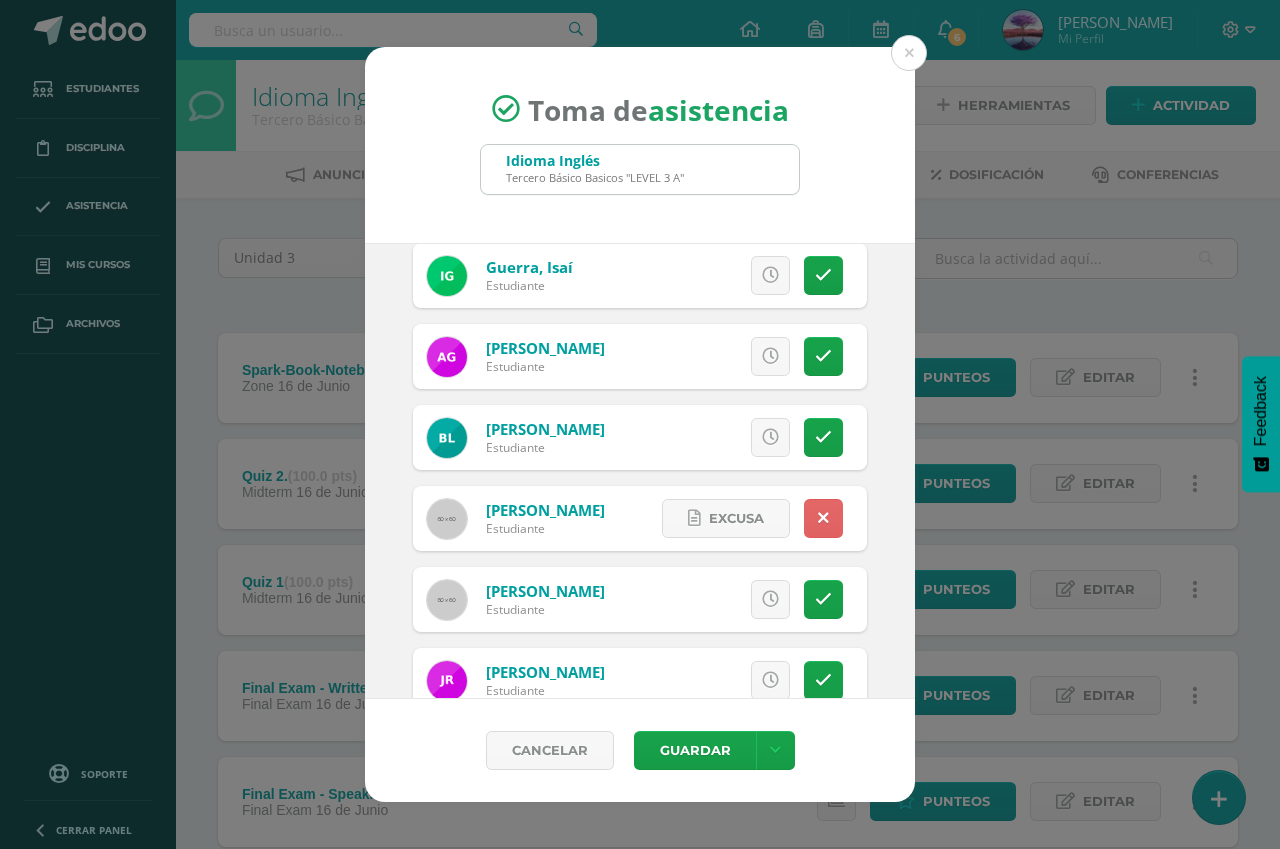 scroll, scrollTop: 947, scrollLeft: 0, axis: vertical 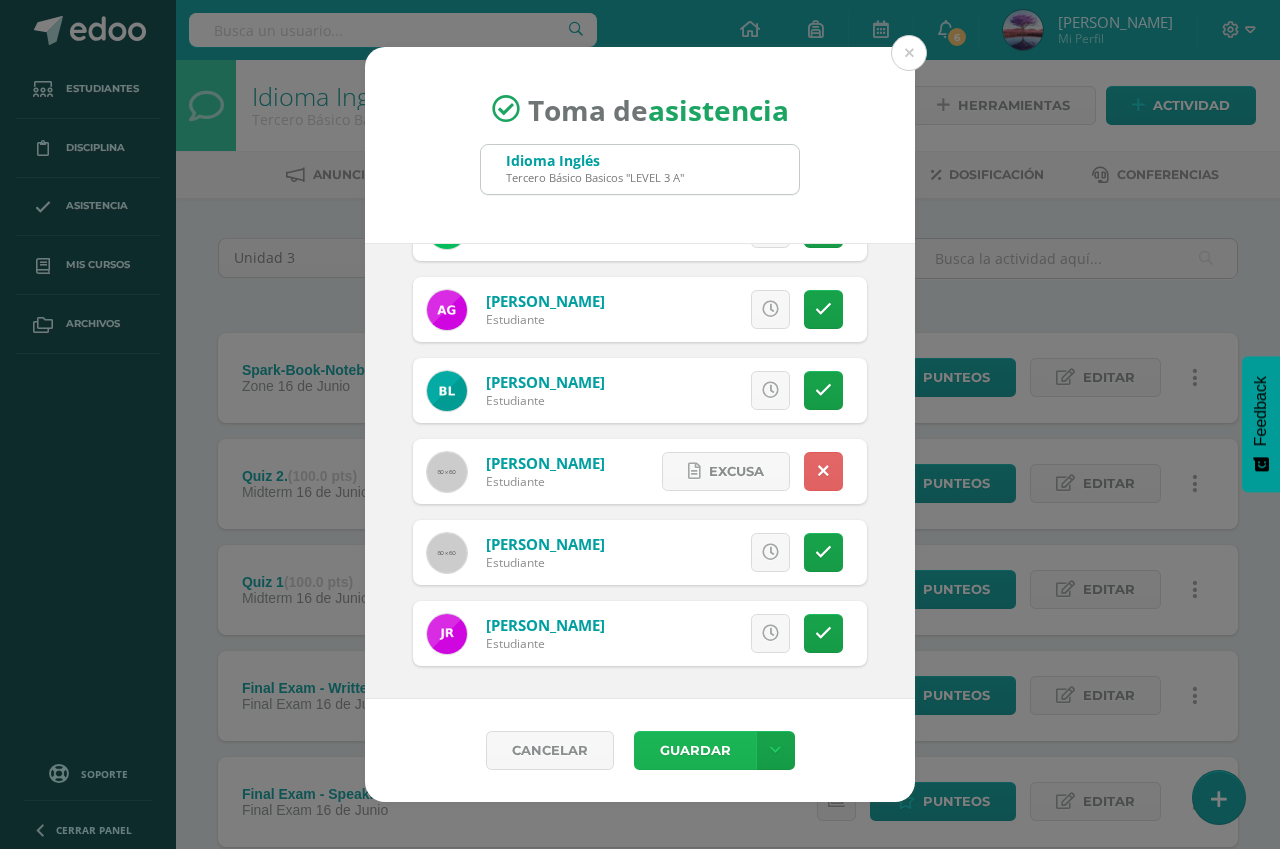 click on "Guardar" at bounding box center (695, 750) 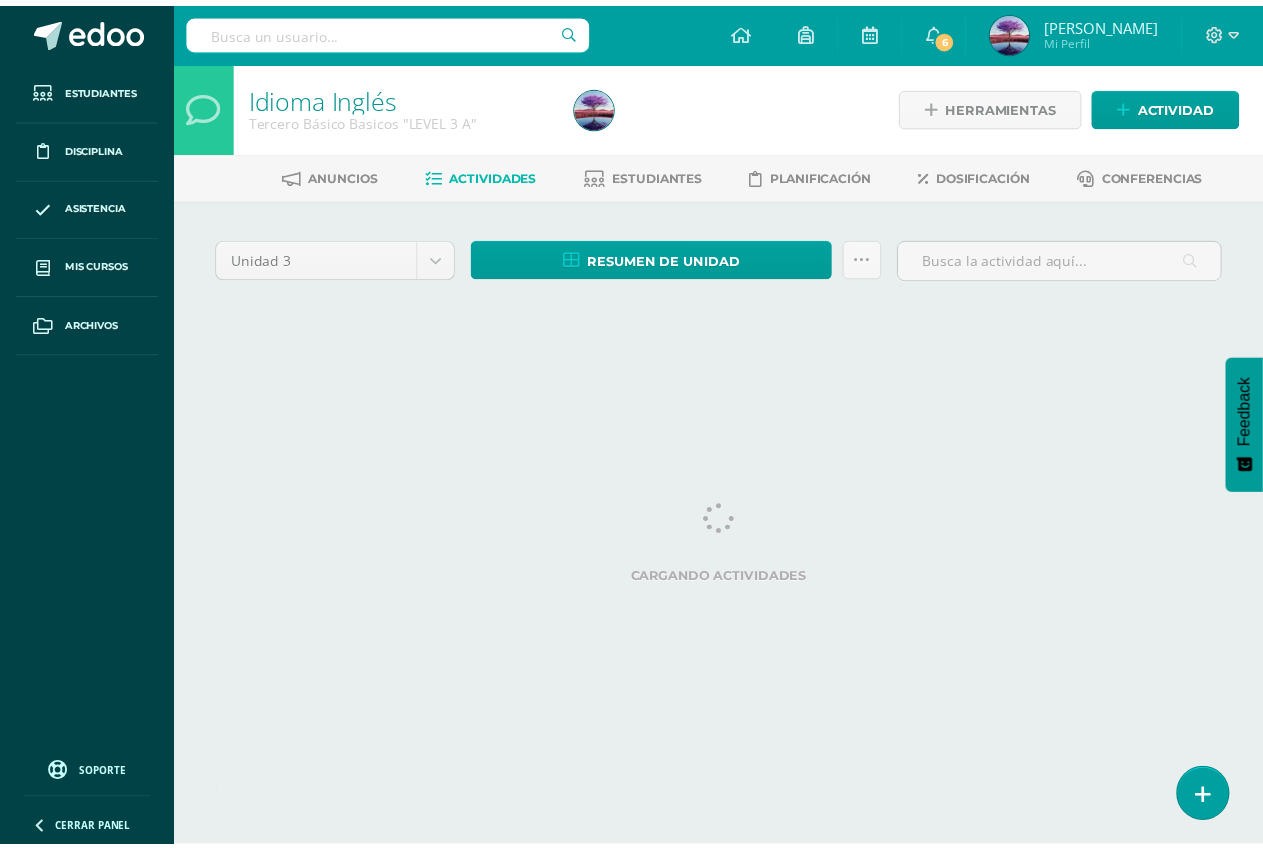 scroll, scrollTop: 0, scrollLeft: 0, axis: both 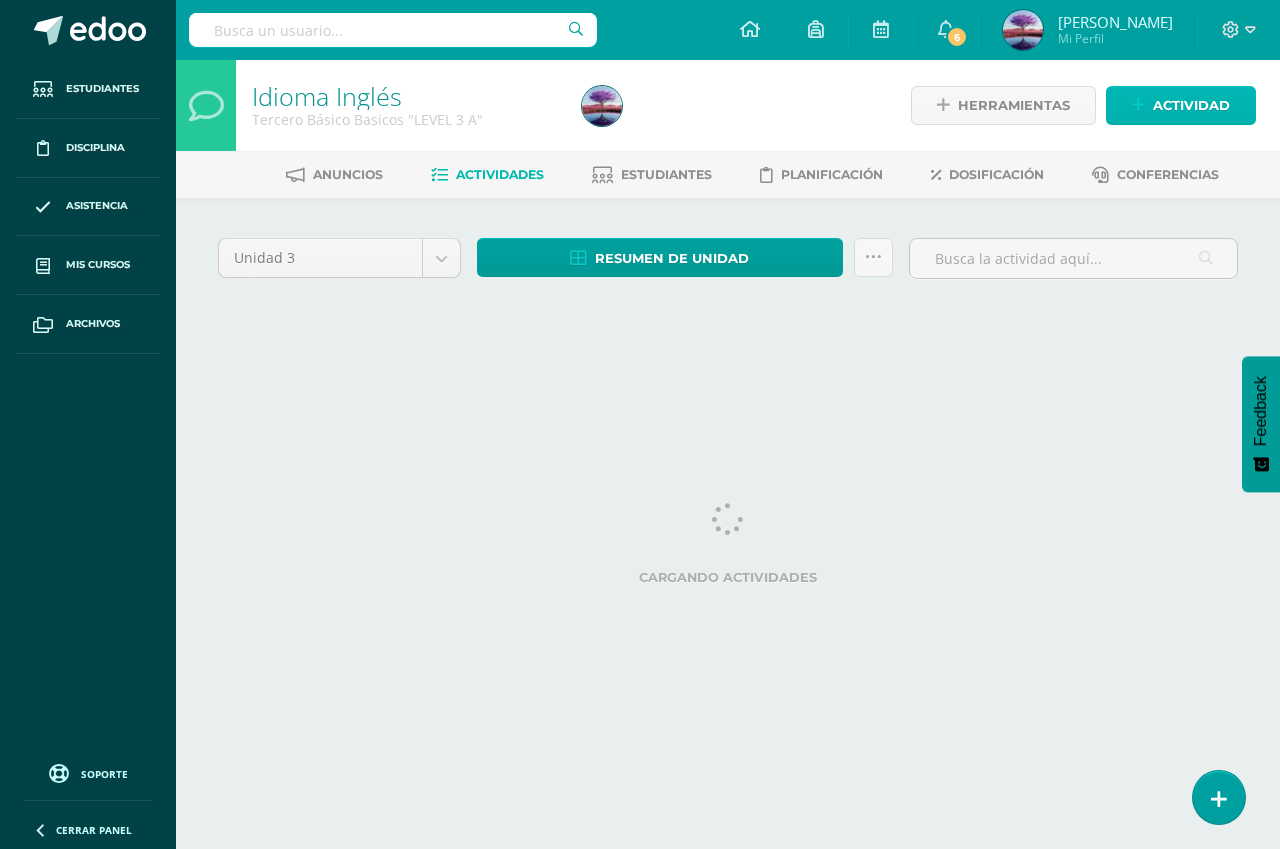 click on "Actividad" at bounding box center [1191, 105] 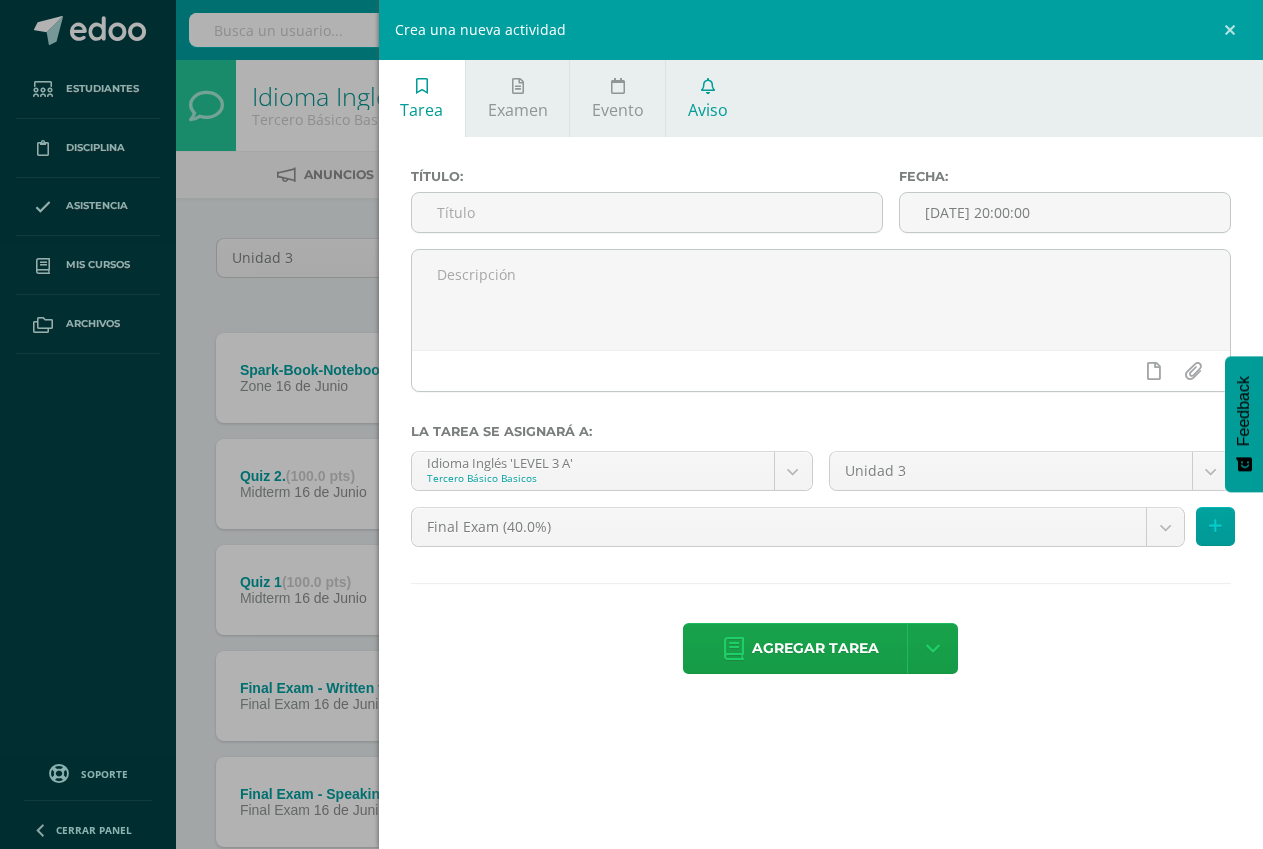 click at bounding box center (708, 86) 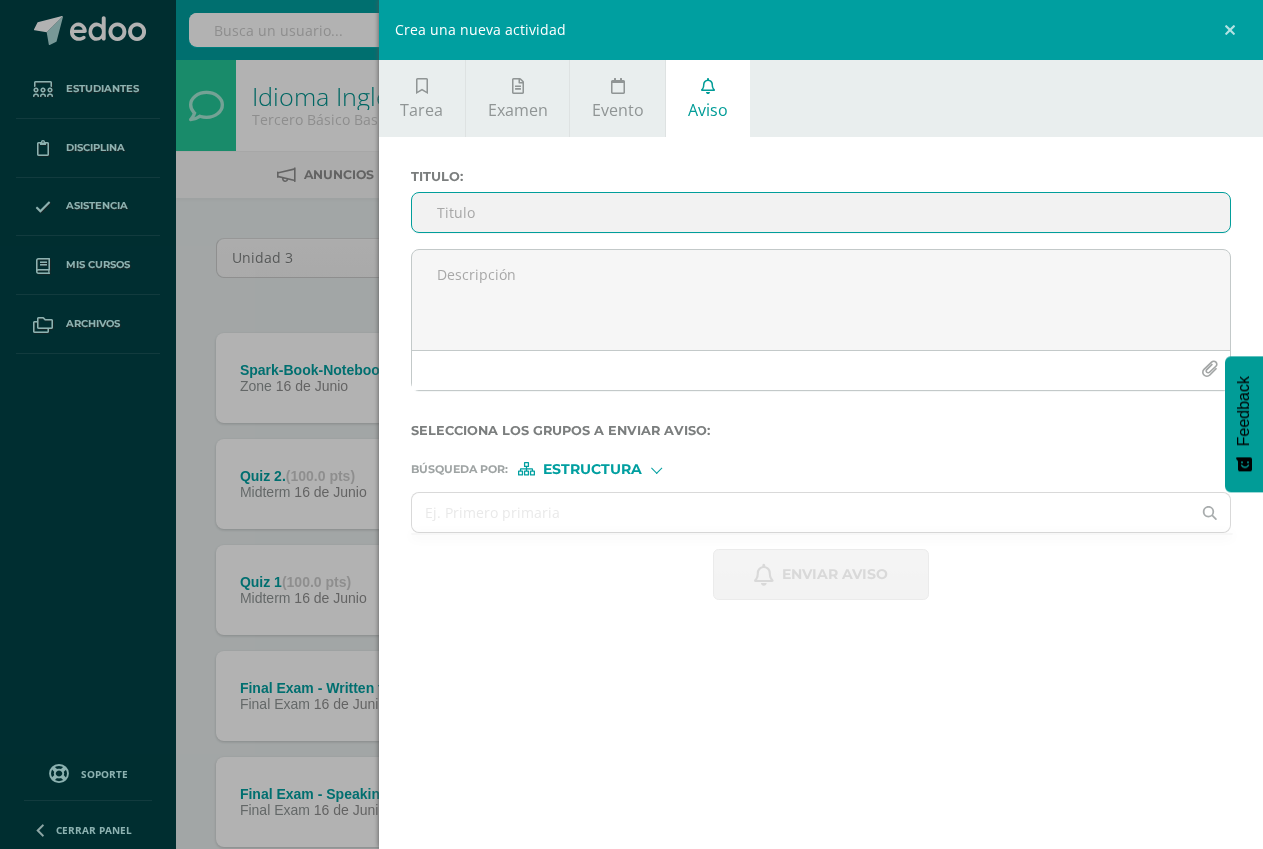 click on "Titulo :" at bounding box center (821, 212) 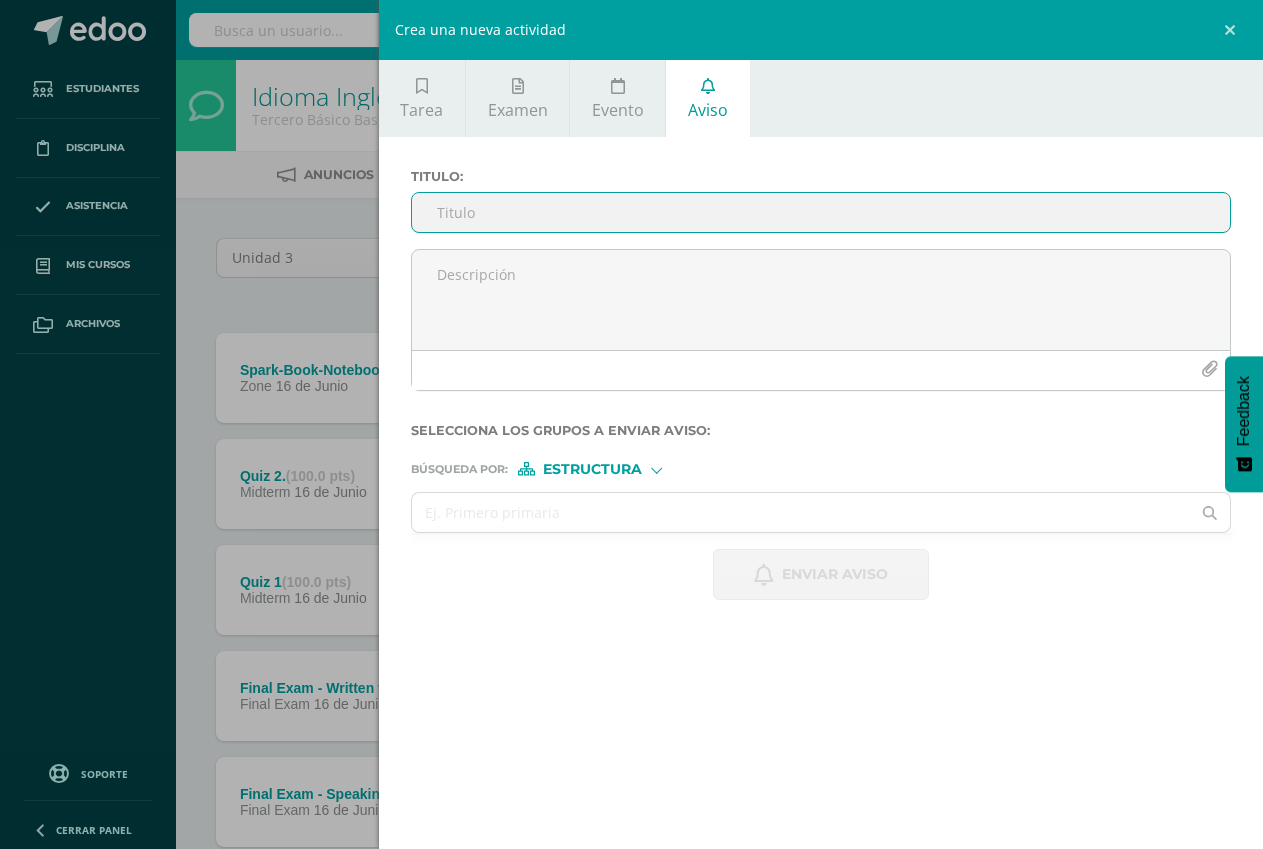 type on "s" 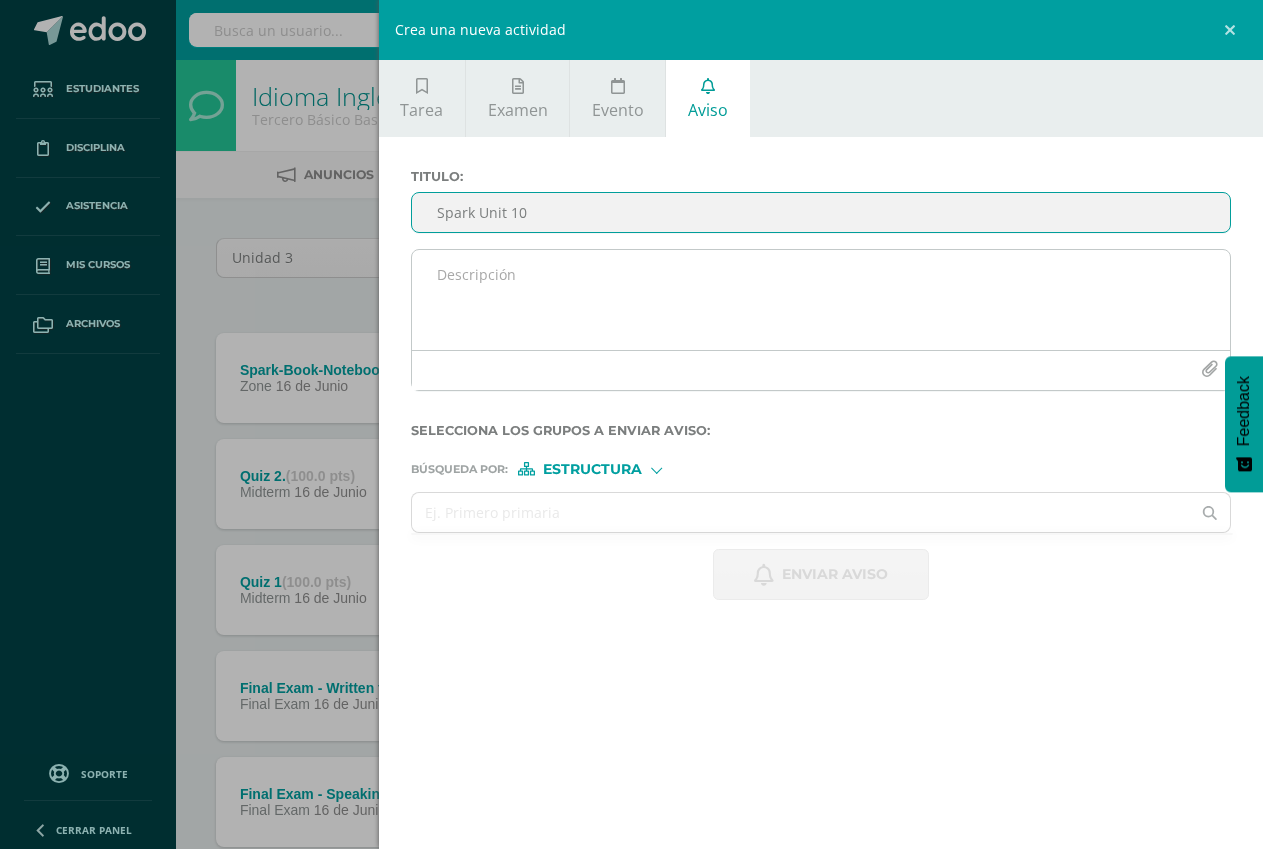 type on "Spark Unit 10" 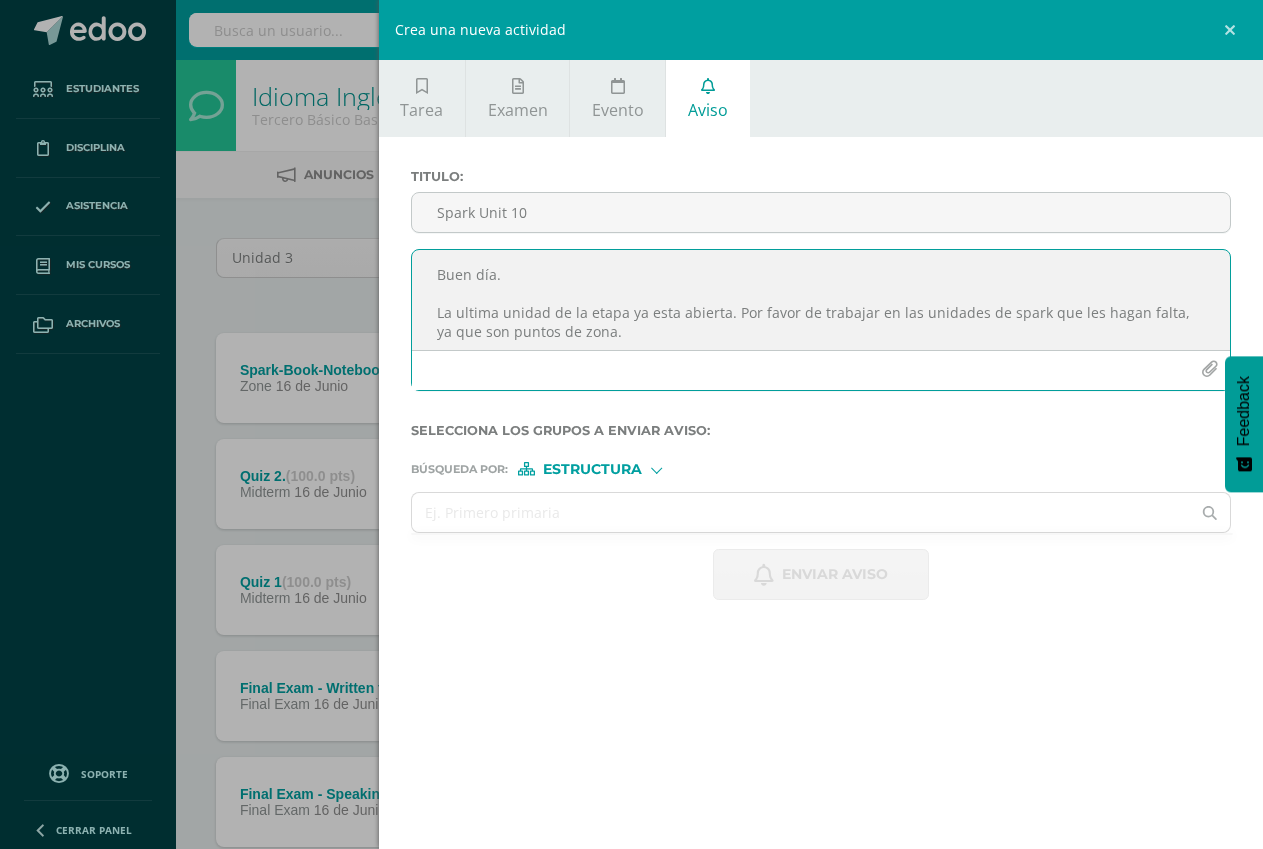 drag, startPoint x: 1029, startPoint y: 317, endPoint x: 894, endPoint y: 323, distance: 135.13327 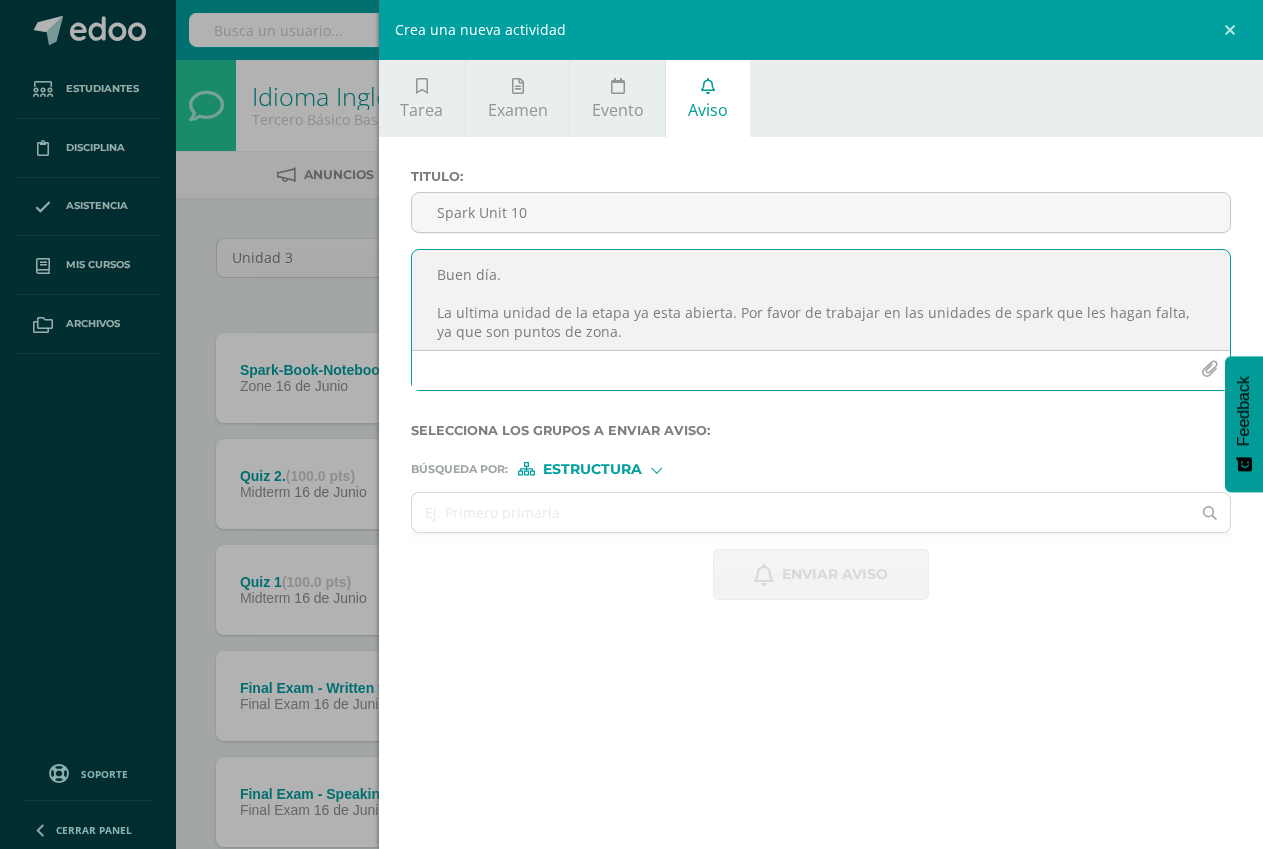 click on "Buen día.
La ultima unidad de la etapa ya esta abierta. Por favor de trabajar en las unidades de spark que les hagan falta, ya que son puntos de zona." at bounding box center [821, 300] 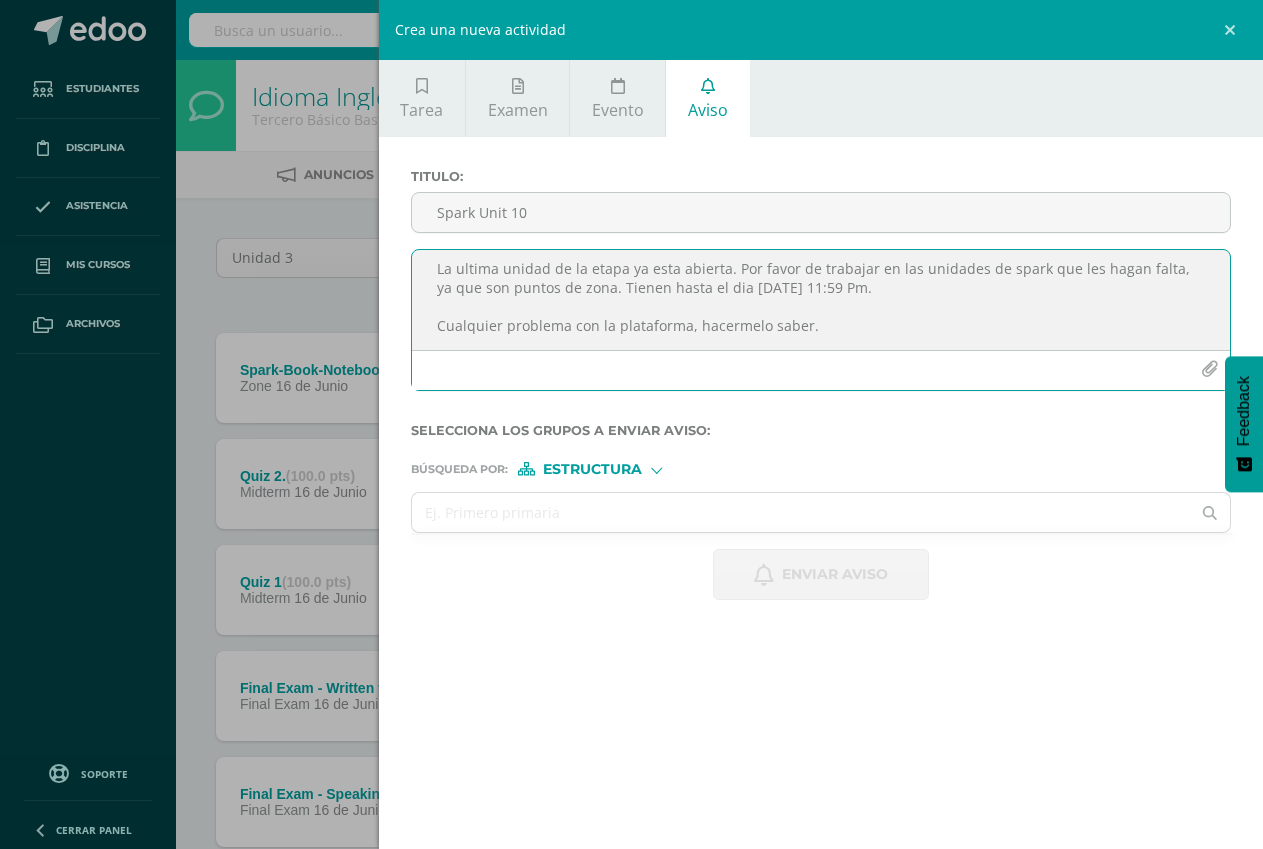 scroll, scrollTop: 68, scrollLeft: 0, axis: vertical 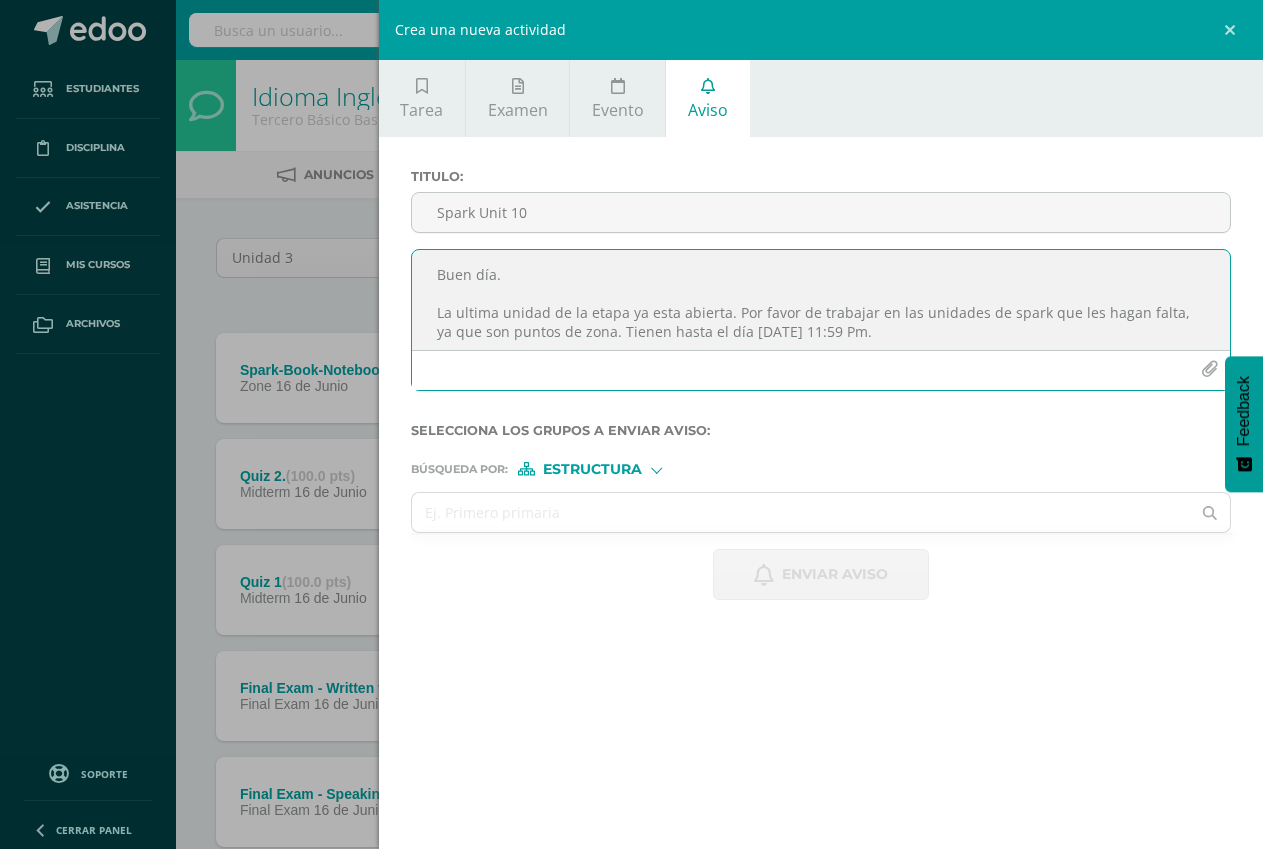 drag, startPoint x: 1036, startPoint y: 315, endPoint x: 913, endPoint y: 333, distance: 124.3101 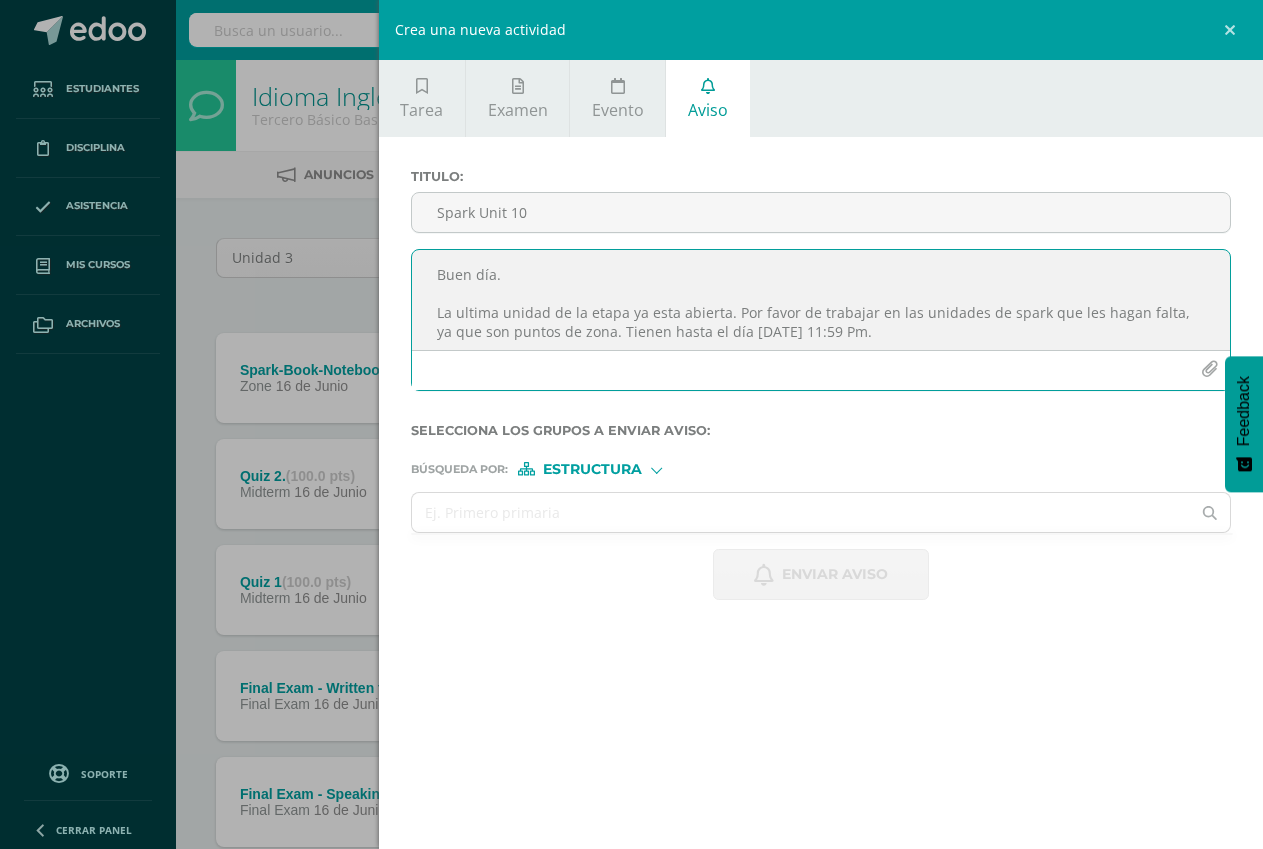 click on "Buen día.
La ultima unidad de la etapa ya esta abierta. Por favor de trabajar en las unidades de spark que les hagan falta, ya que son puntos de zona. Tienen hasta el día [DATE] 11:59 Pm.
Cualquier problema con la plataforma, hacérmelo saber.
Feliz fin de semana." at bounding box center [821, 300] 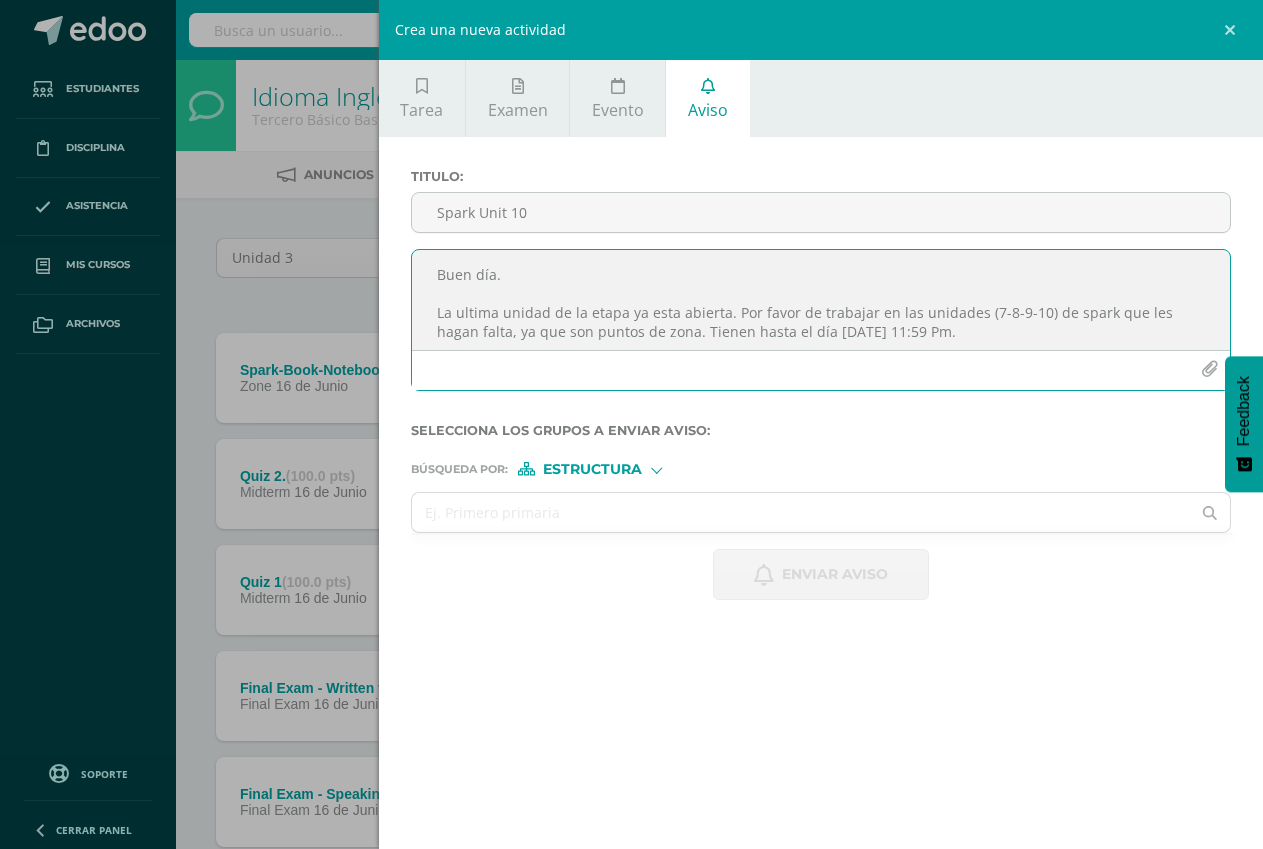 click on "Buen día.
La ultima unidad de la etapa ya esta abierta. Por favor de trabajar en las unidades (7-8-9-10) de spark que les hagan falta, ya que son puntos de zona. Tienen hasta el día [DATE] 11:59 Pm.
Cualquier problema con la plataforma, hacérmelo saber.
Feliz fin de semana." at bounding box center (821, 300) 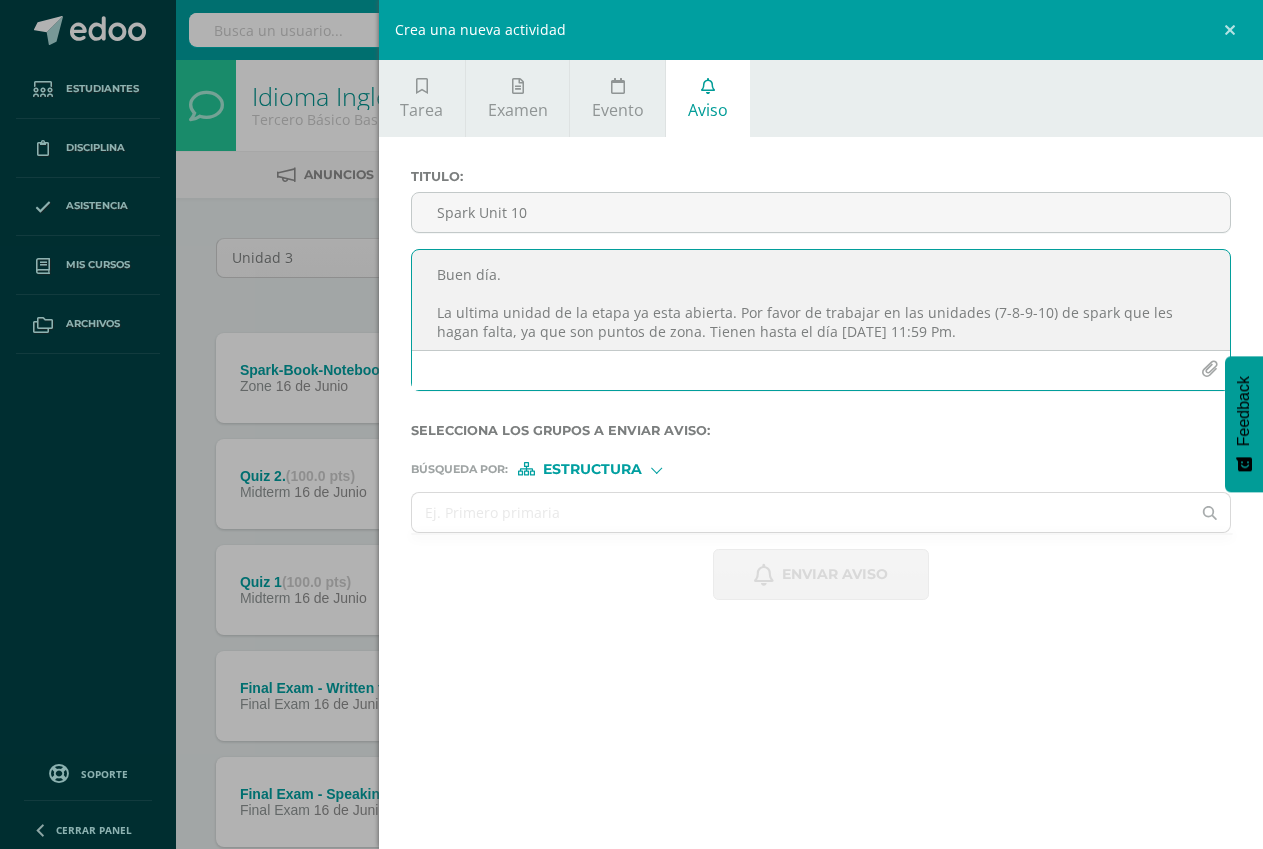 scroll, scrollTop: 82, scrollLeft: 0, axis: vertical 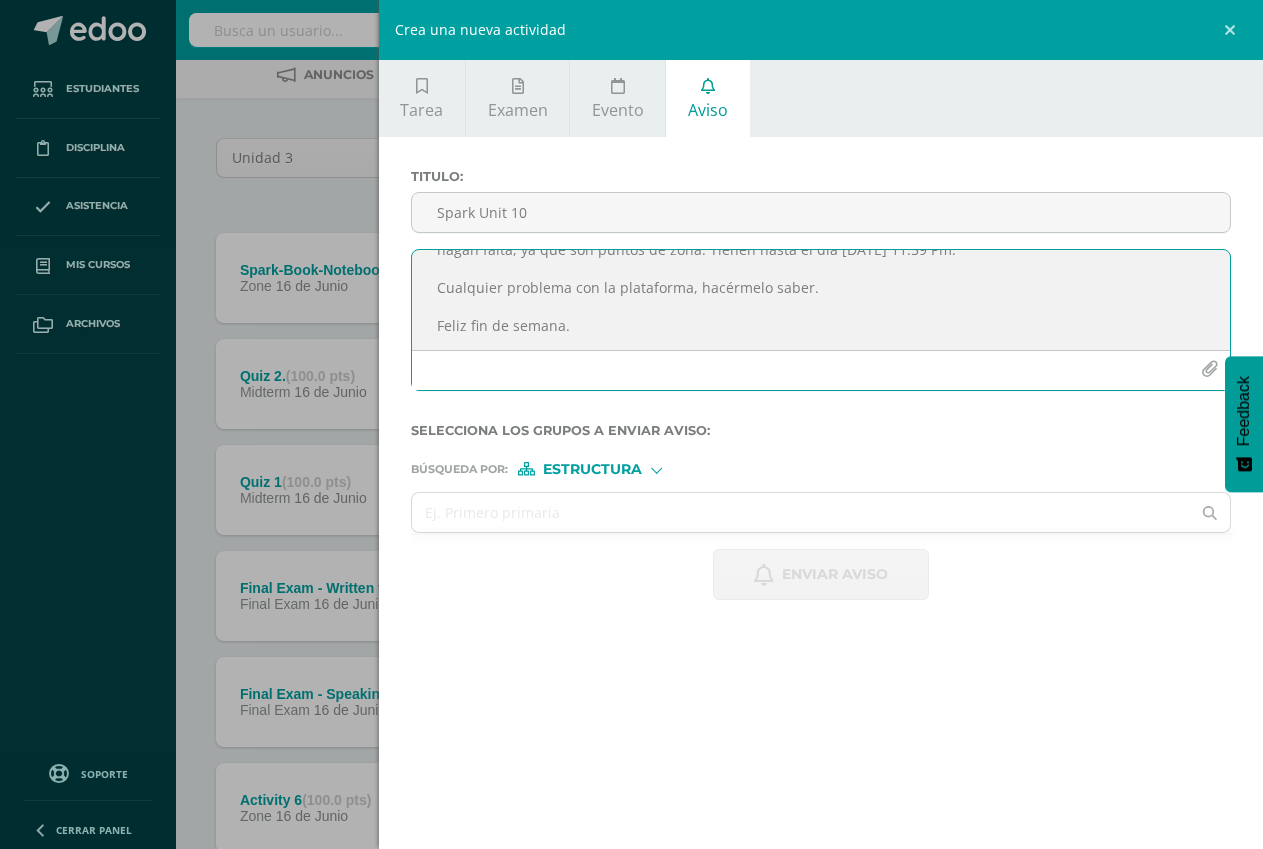 drag, startPoint x: 609, startPoint y: 329, endPoint x: 608, endPoint y: 346, distance: 17.029387 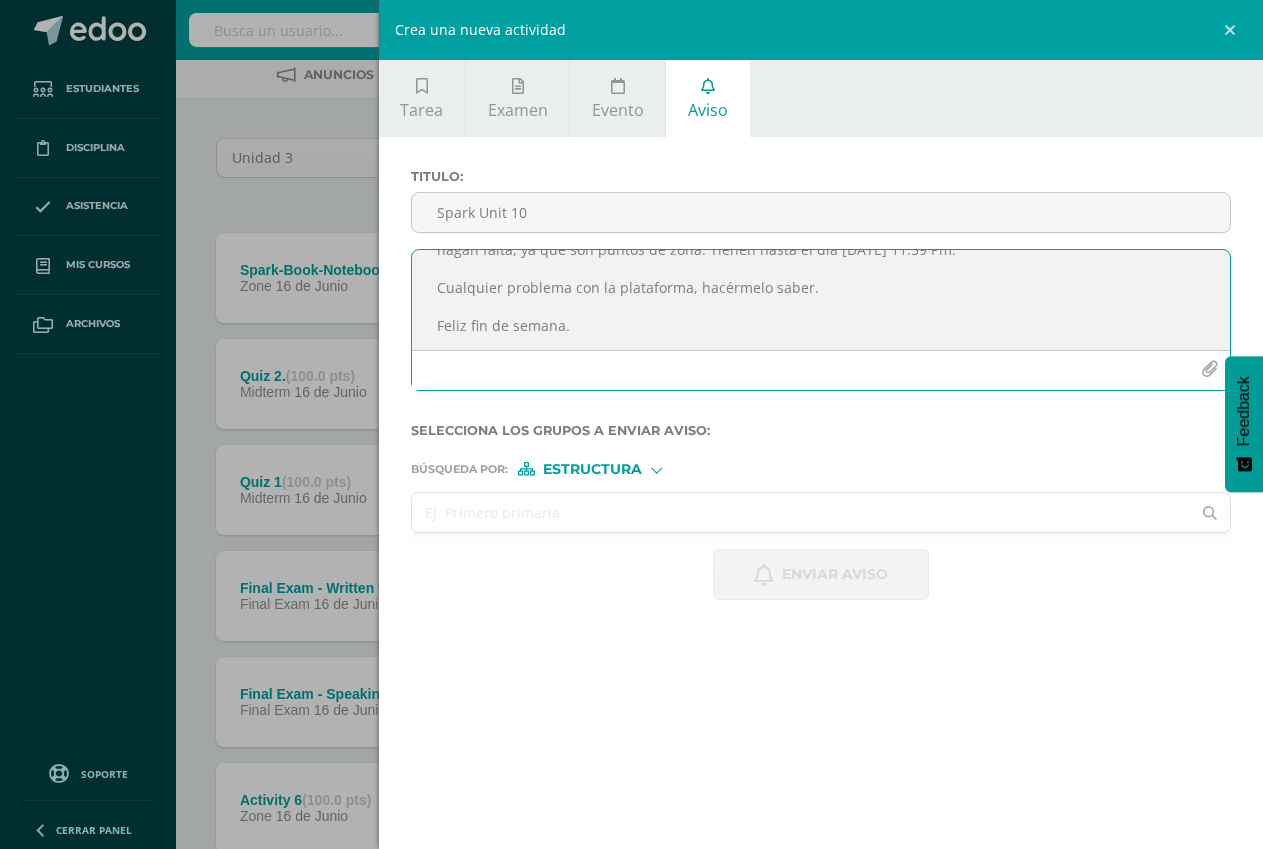 type on "Buen día.
La ultima unidad de la etapa ya esta abierta. Por favor de trabajar en las unidades (7-8-9-10) de spark que les hagan falta, ya que son puntos de zona. Tienen hasta el día [DATE] 11:59 Pm.
Cualquier problema con la plataforma, hacérmelo saber.
Feliz fin de semana." 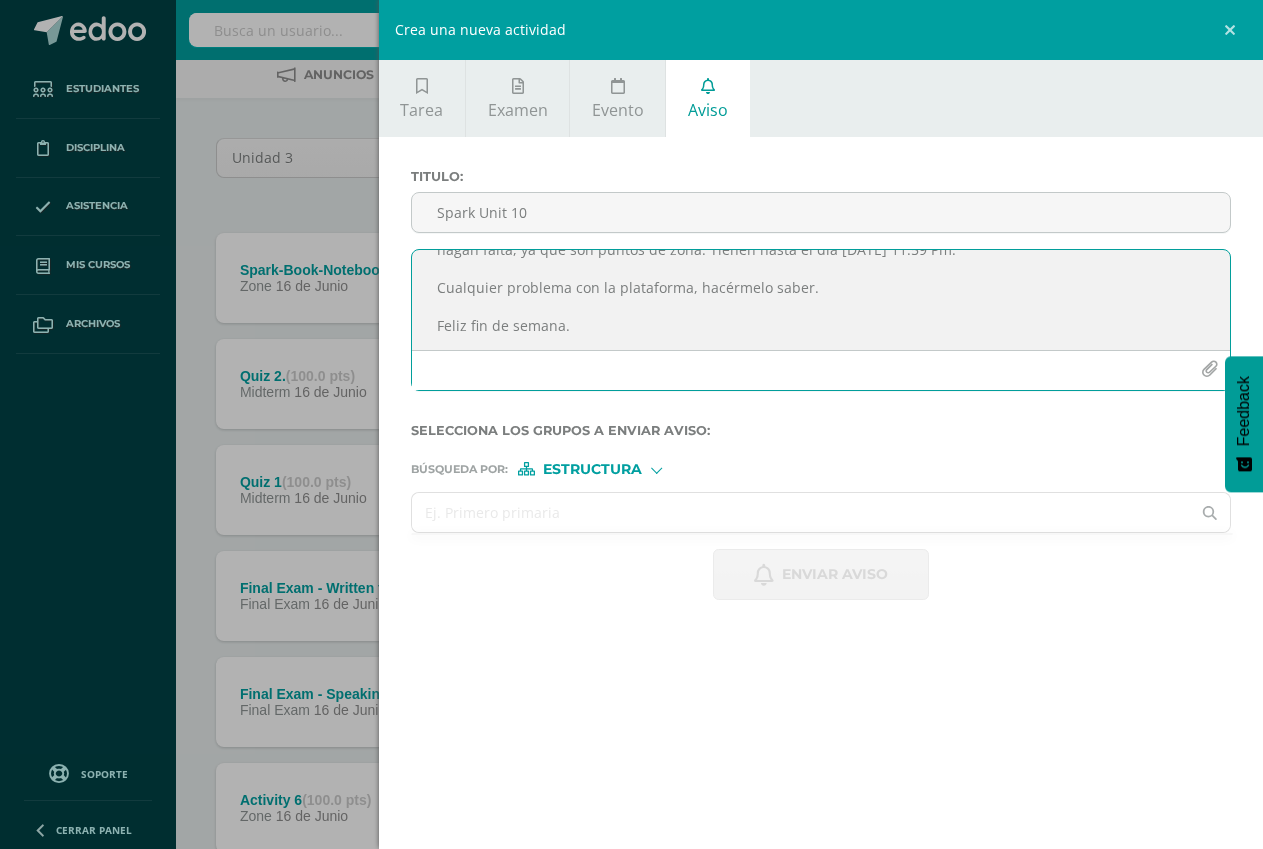 click at bounding box center (801, 512) 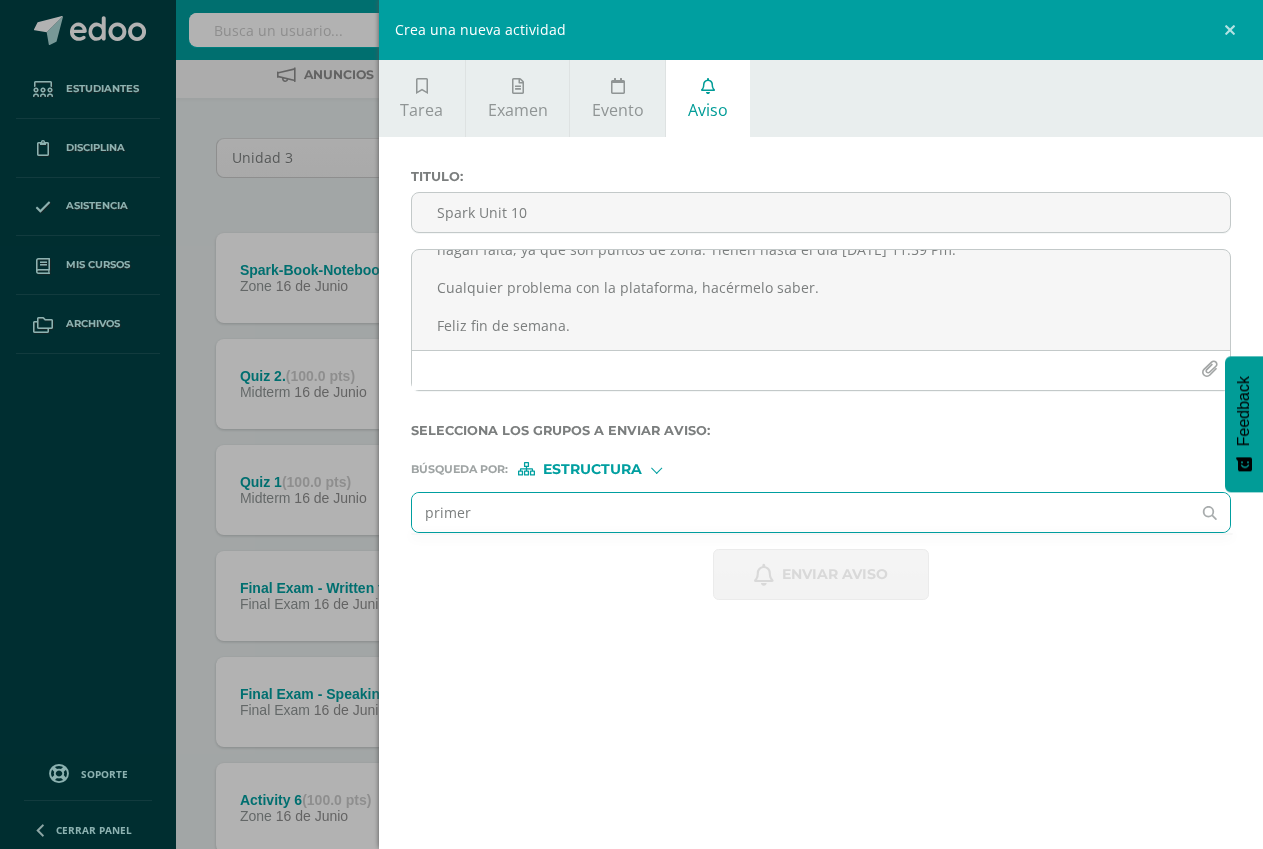 type on "primero" 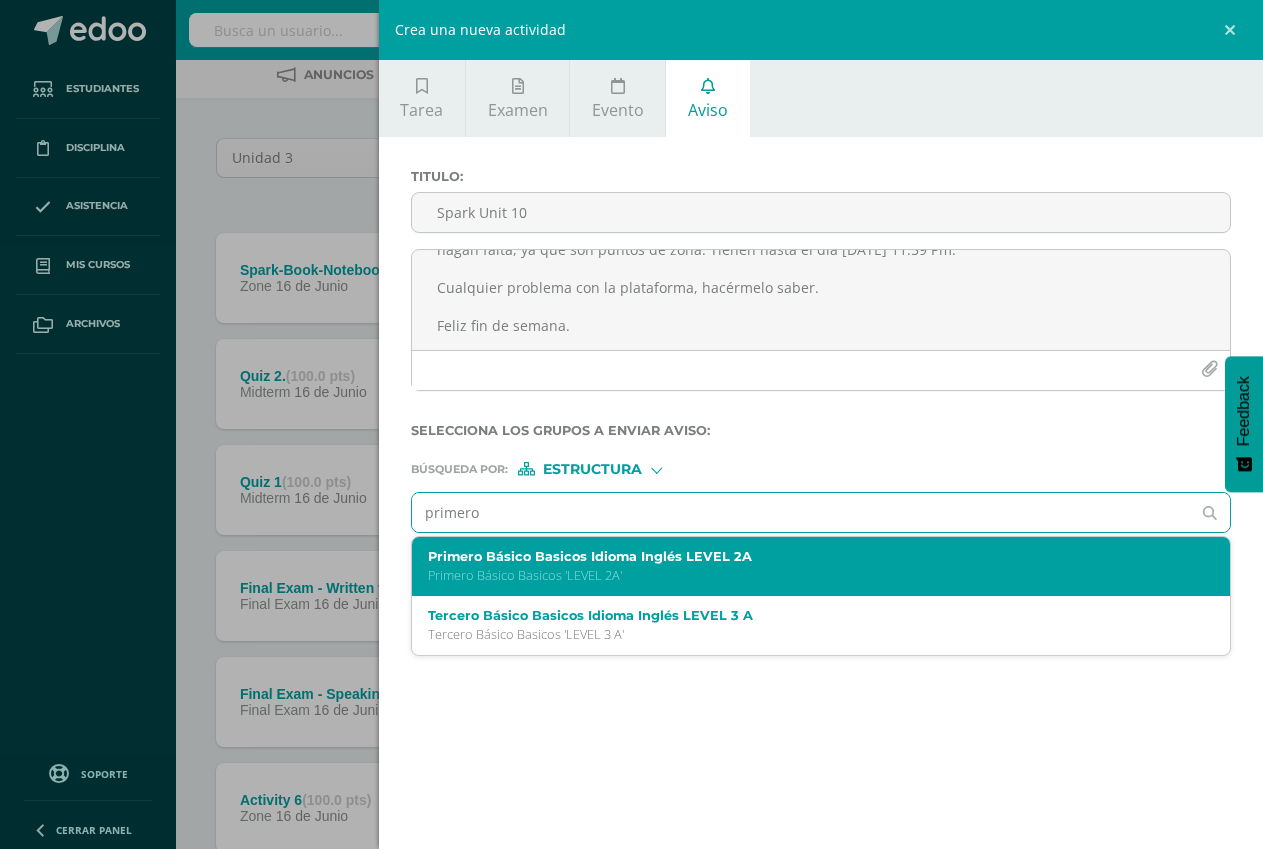 click on "Primero Básico Basicos Idioma Inglés LEVEL 2A" at bounding box center (803, 556) 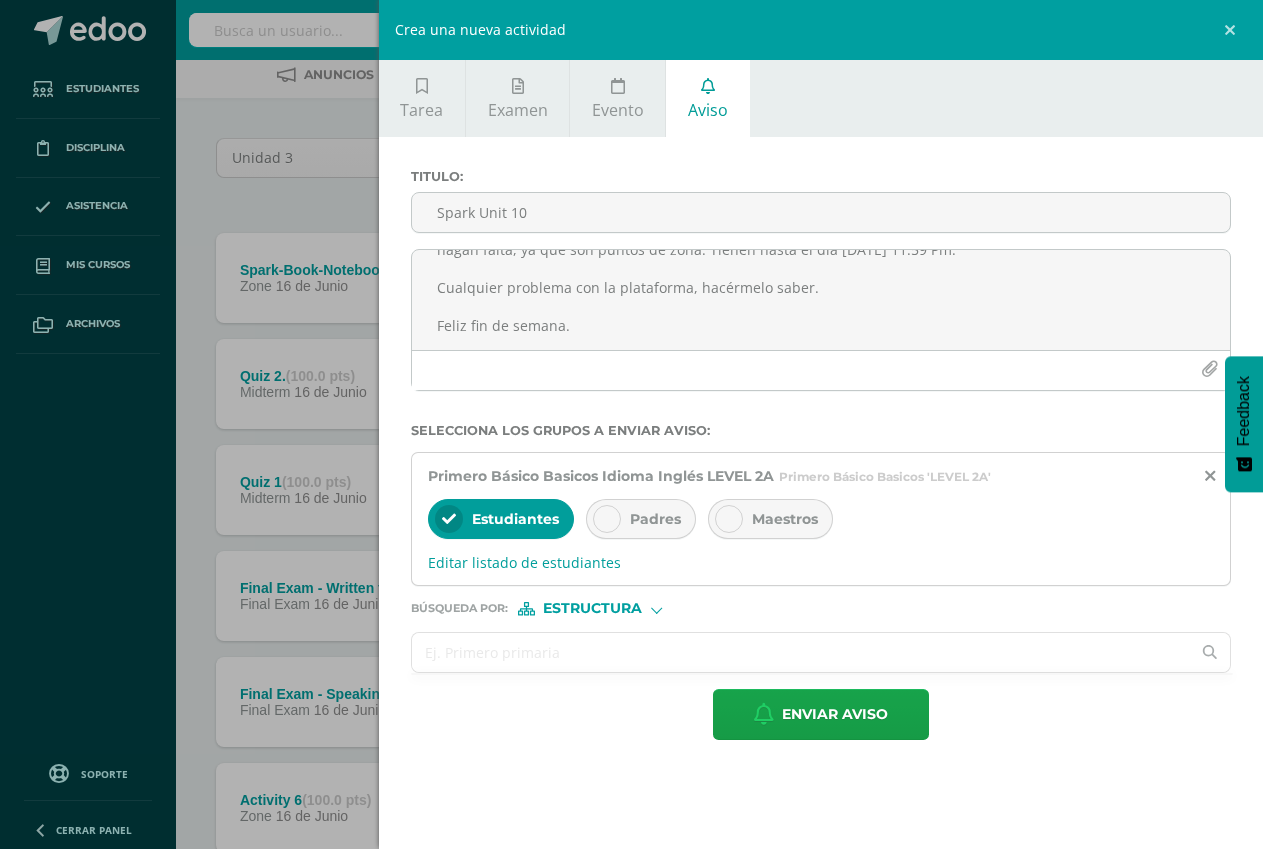 click at bounding box center (801, 652) 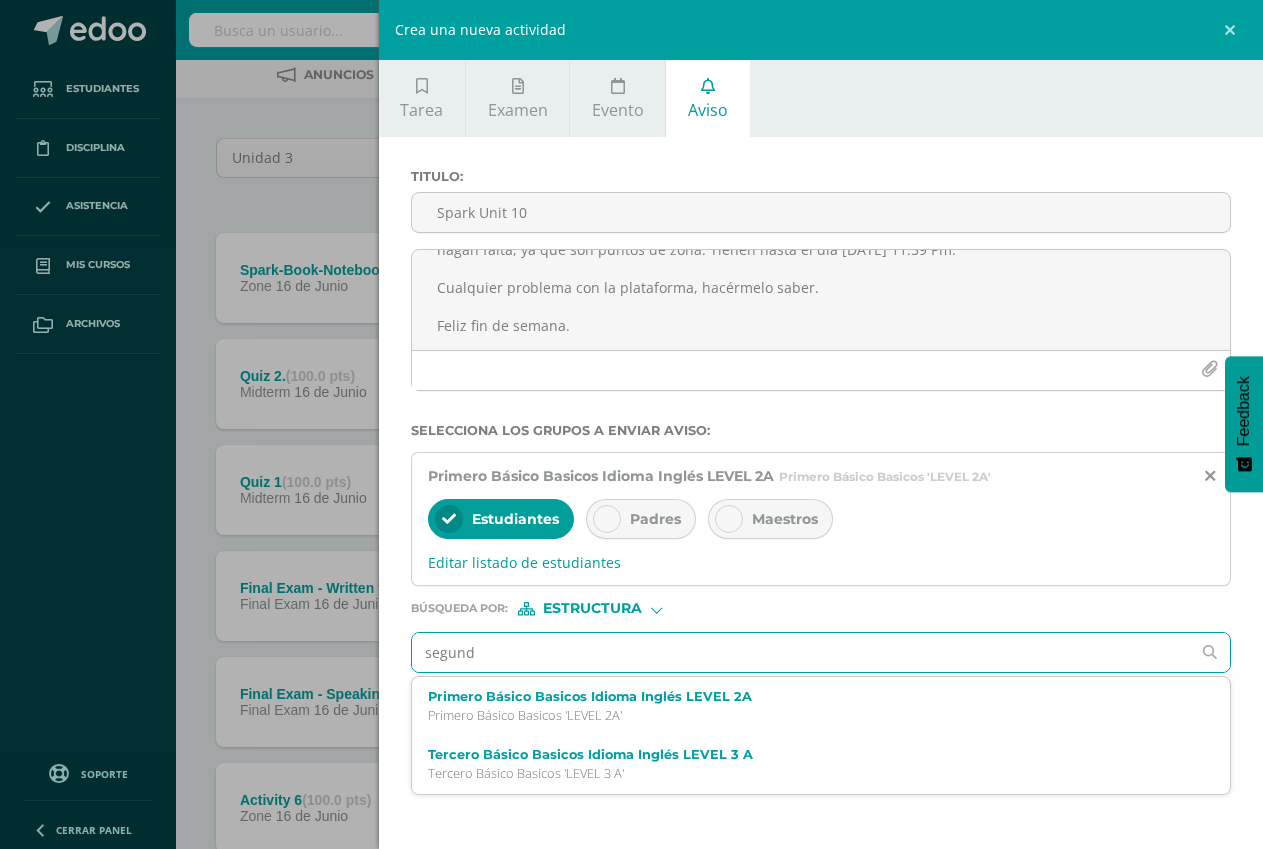 type on "segundo" 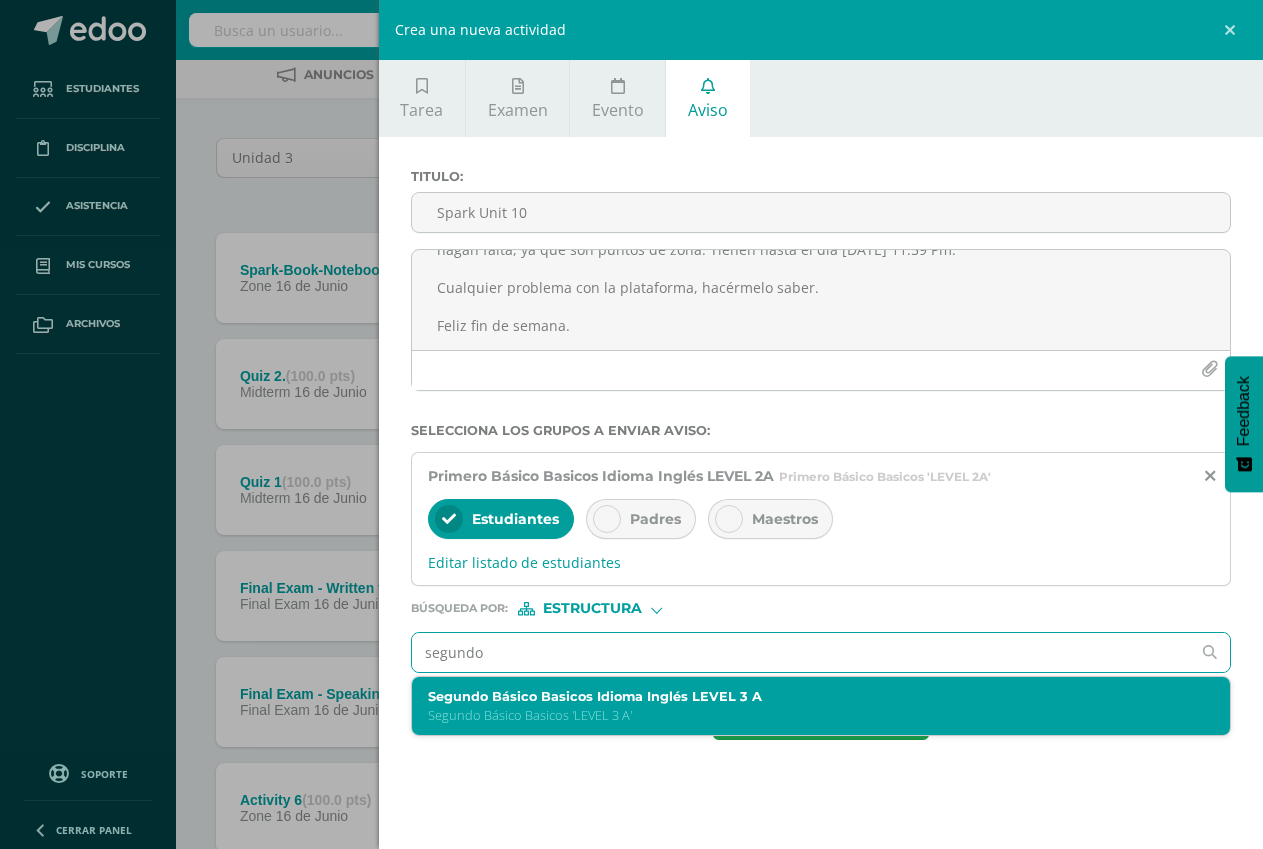 click on "Segundo Básico Basicos Idioma Inglés LEVEL 3 A" at bounding box center (803, 696) 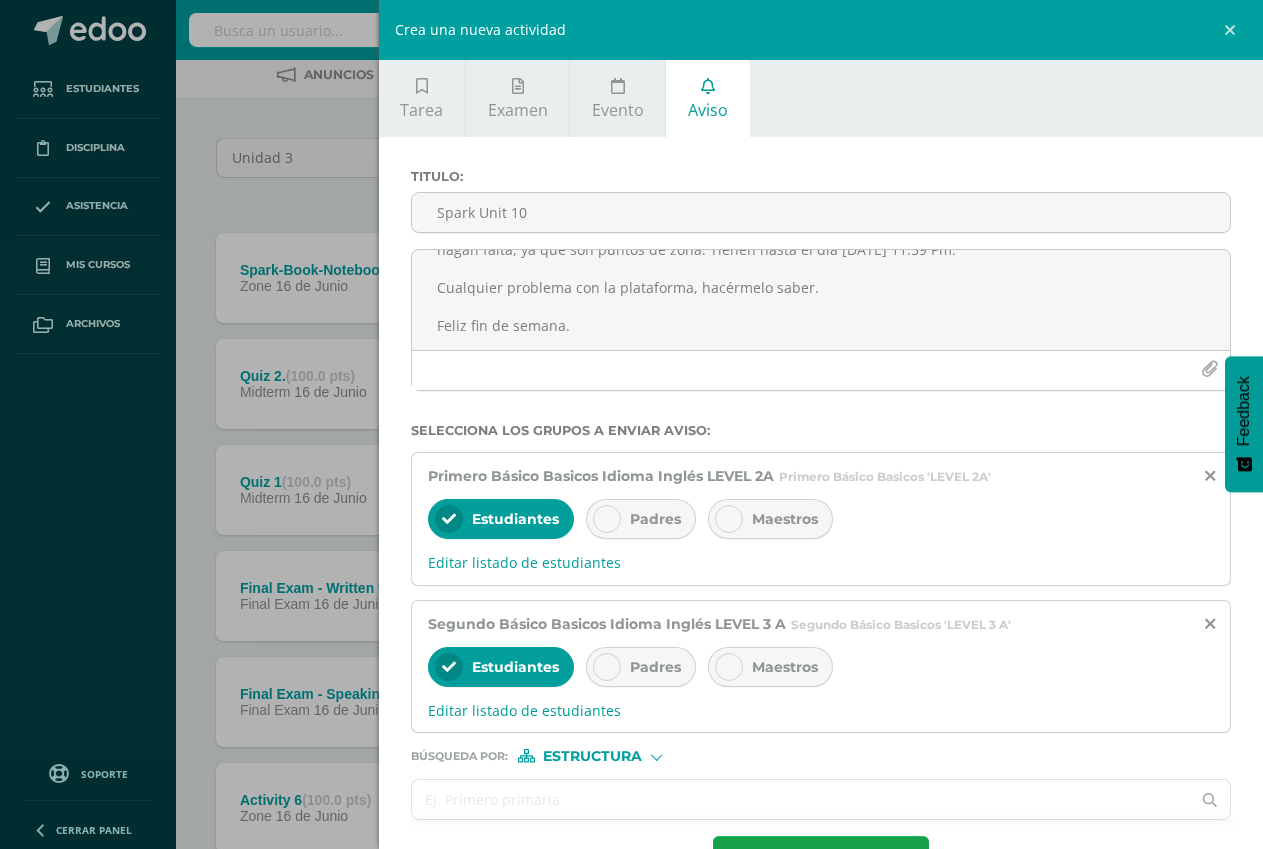 click at bounding box center [801, 799] 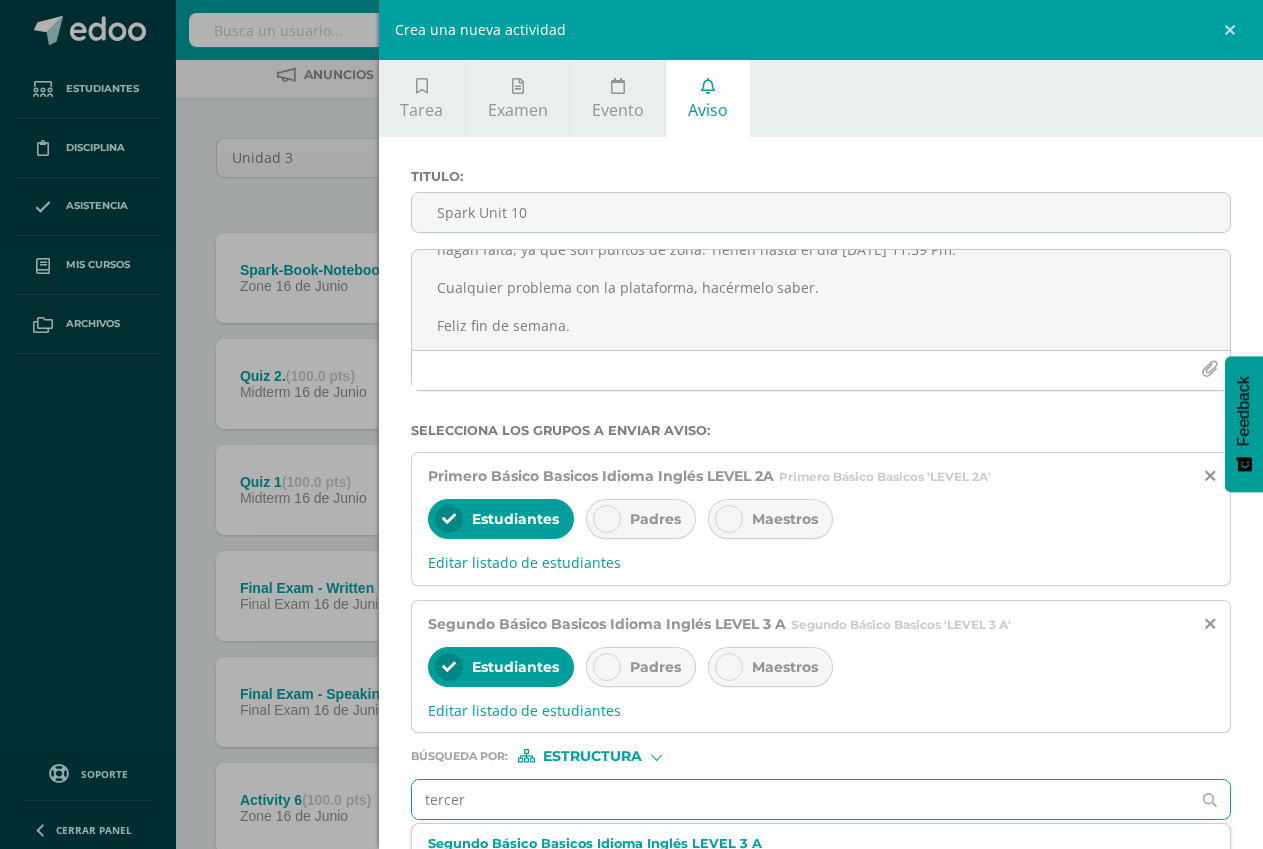 type on "tercero" 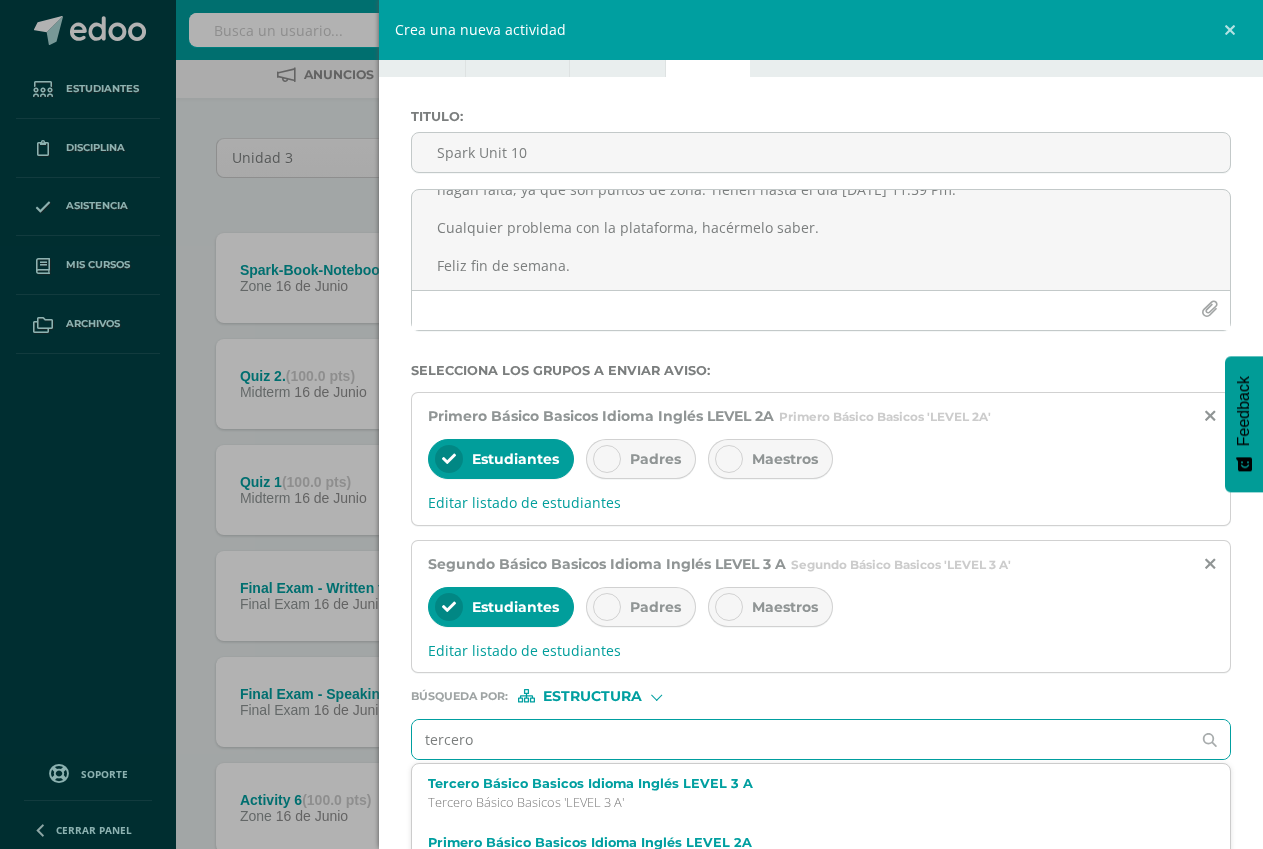 scroll, scrollTop: 94, scrollLeft: 0, axis: vertical 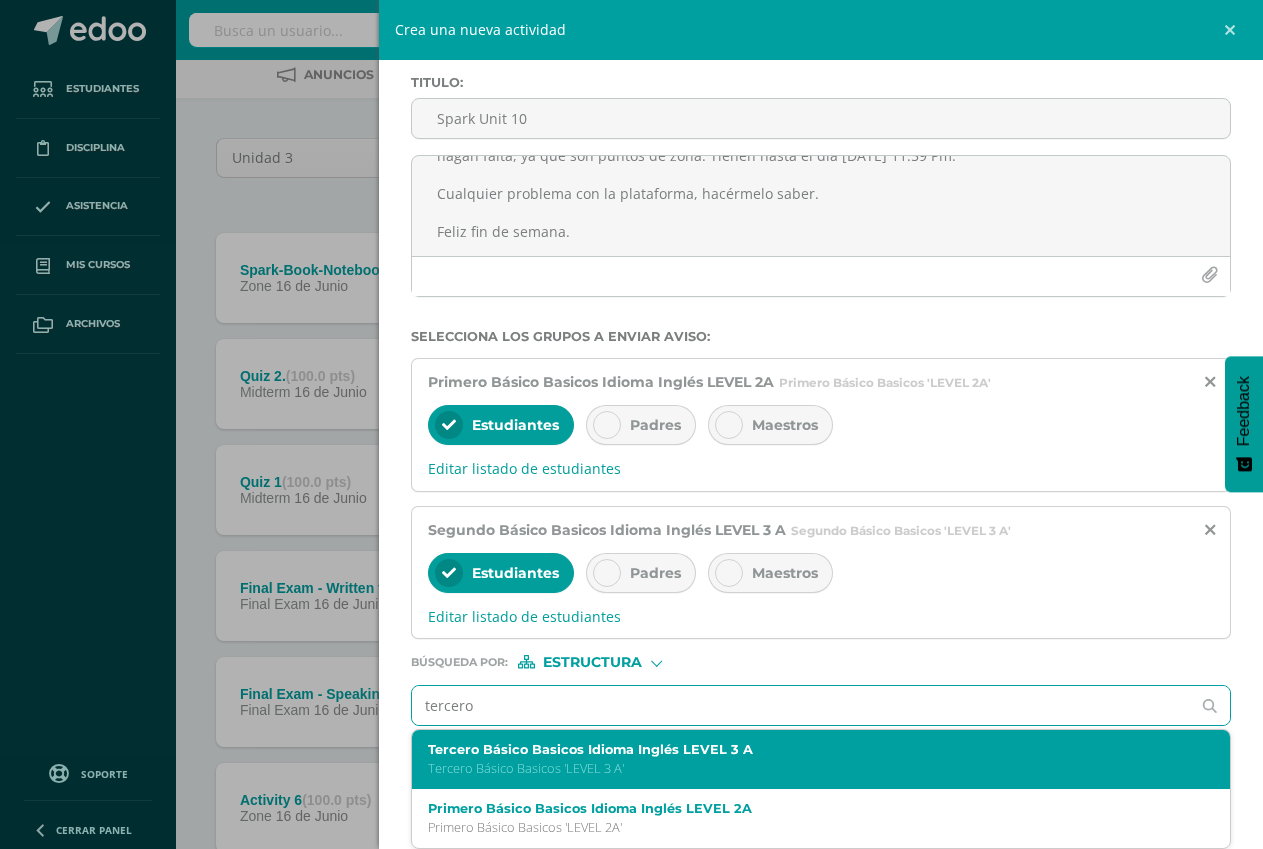 click on "Tercero Básico Basicos Idioma Inglés LEVEL 3 A" at bounding box center (803, 749) 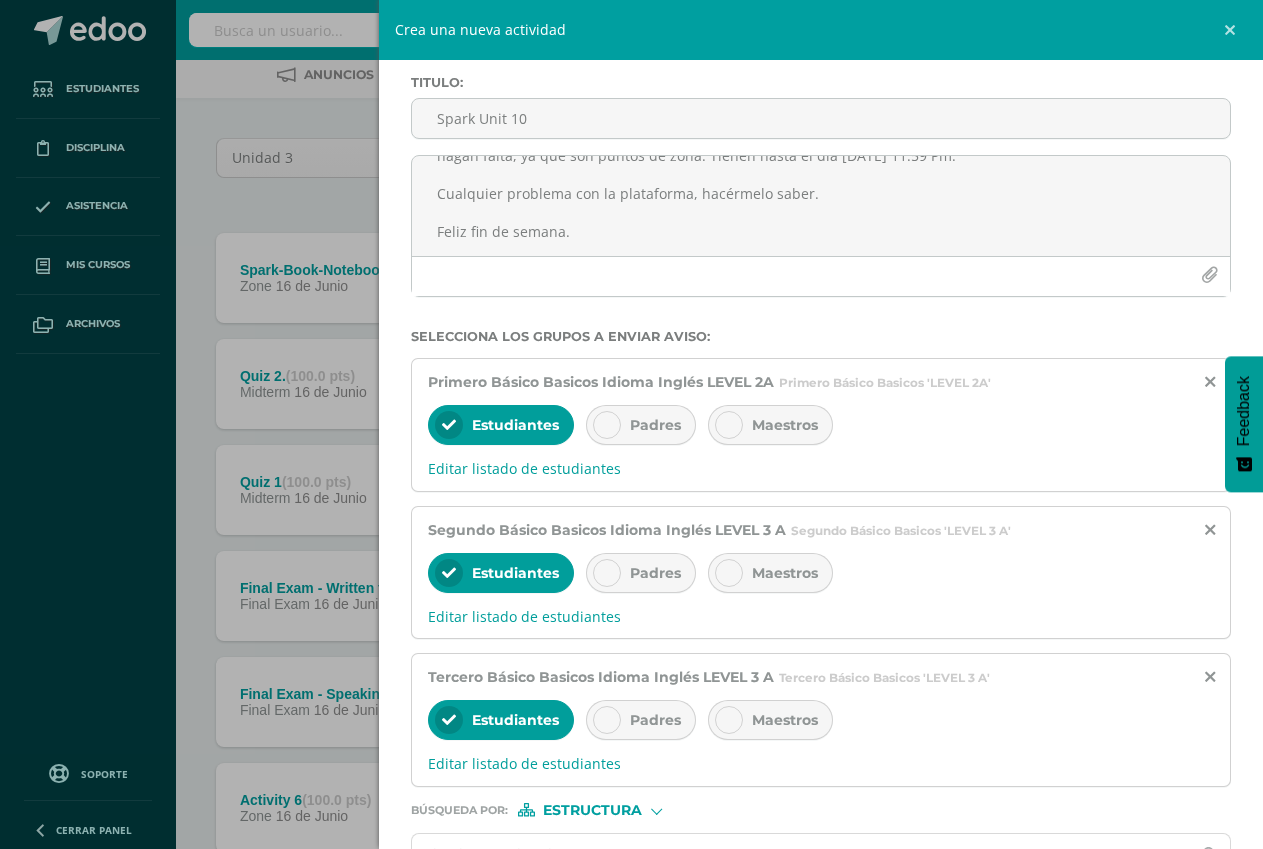 click at bounding box center (607, 720) 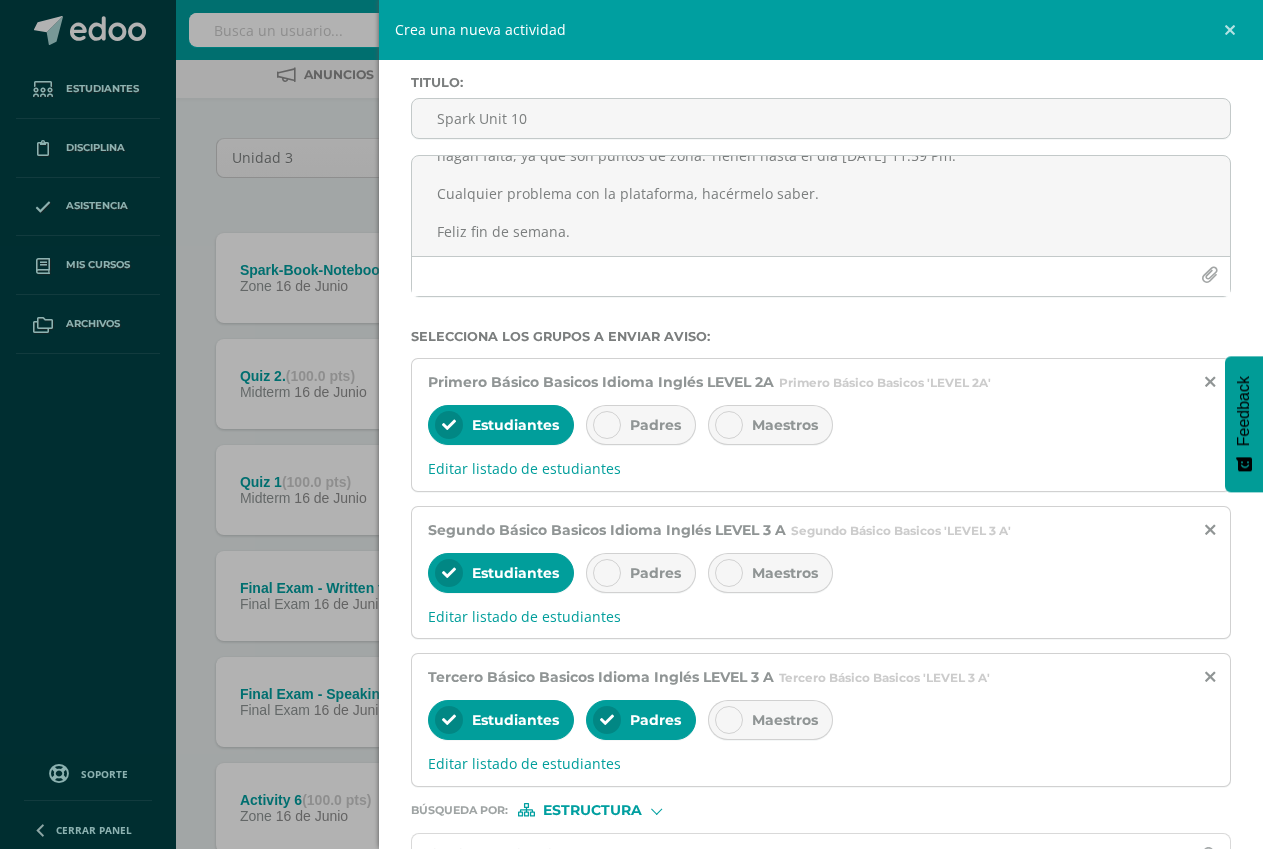 drag, startPoint x: 727, startPoint y: 720, endPoint x: 686, endPoint y: 700, distance: 45.617977 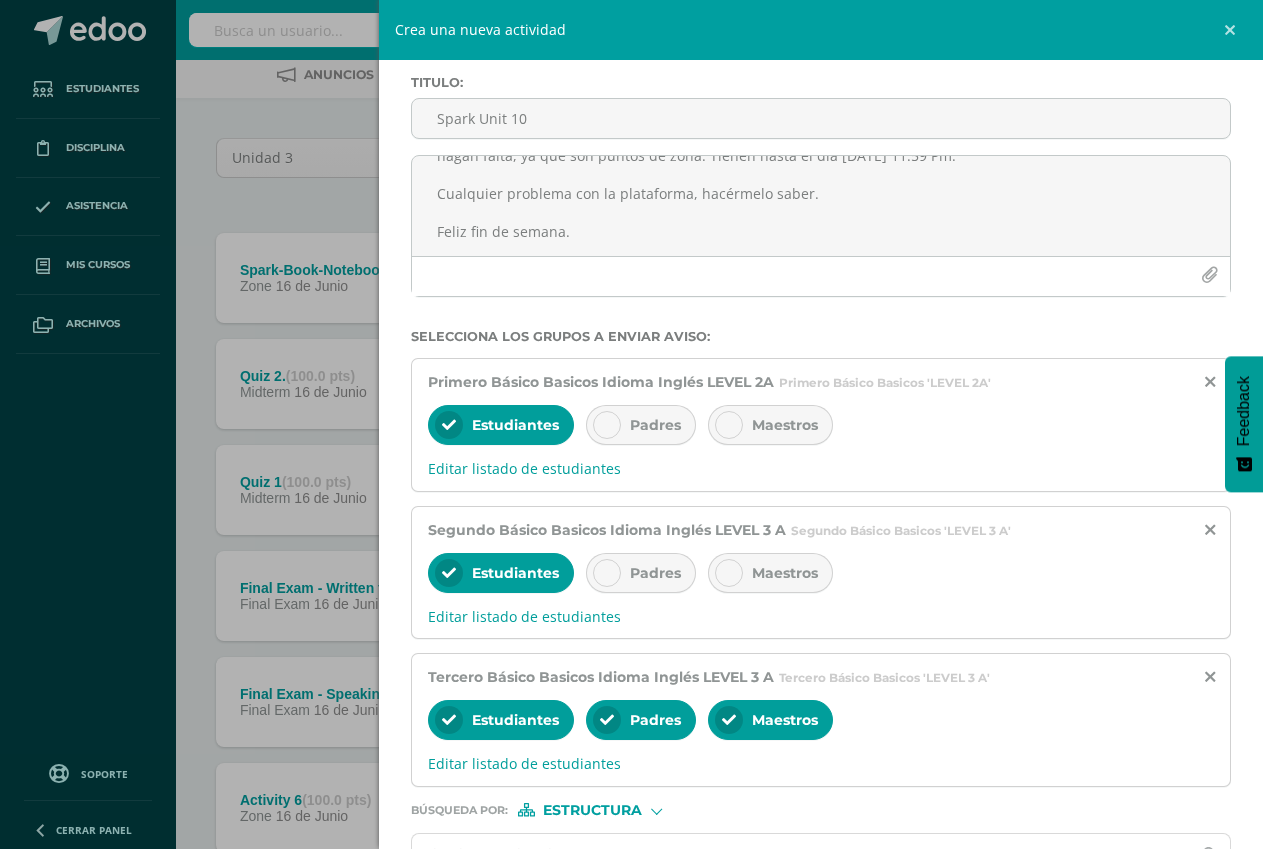 click at bounding box center (607, 573) 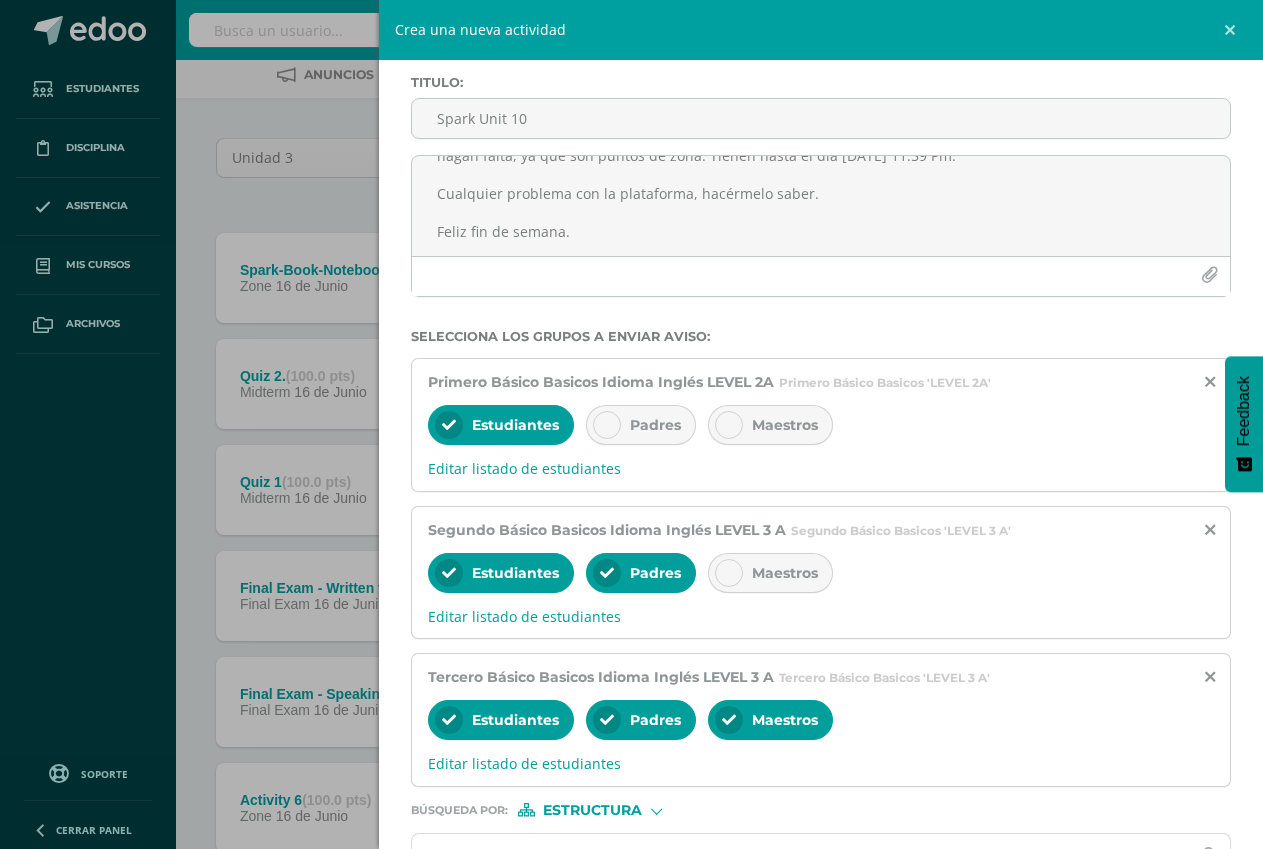 click at bounding box center [729, 573] 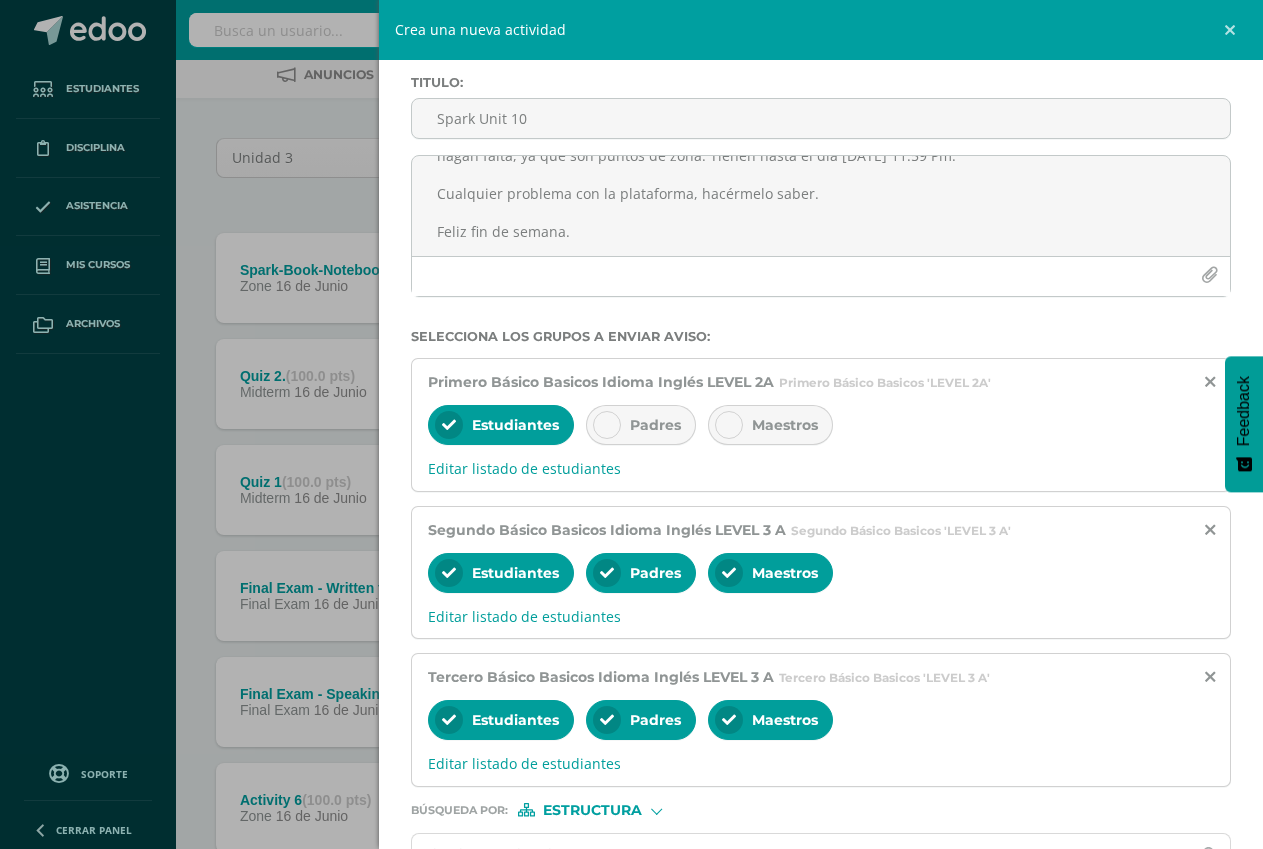 click at bounding box center (607, 425) 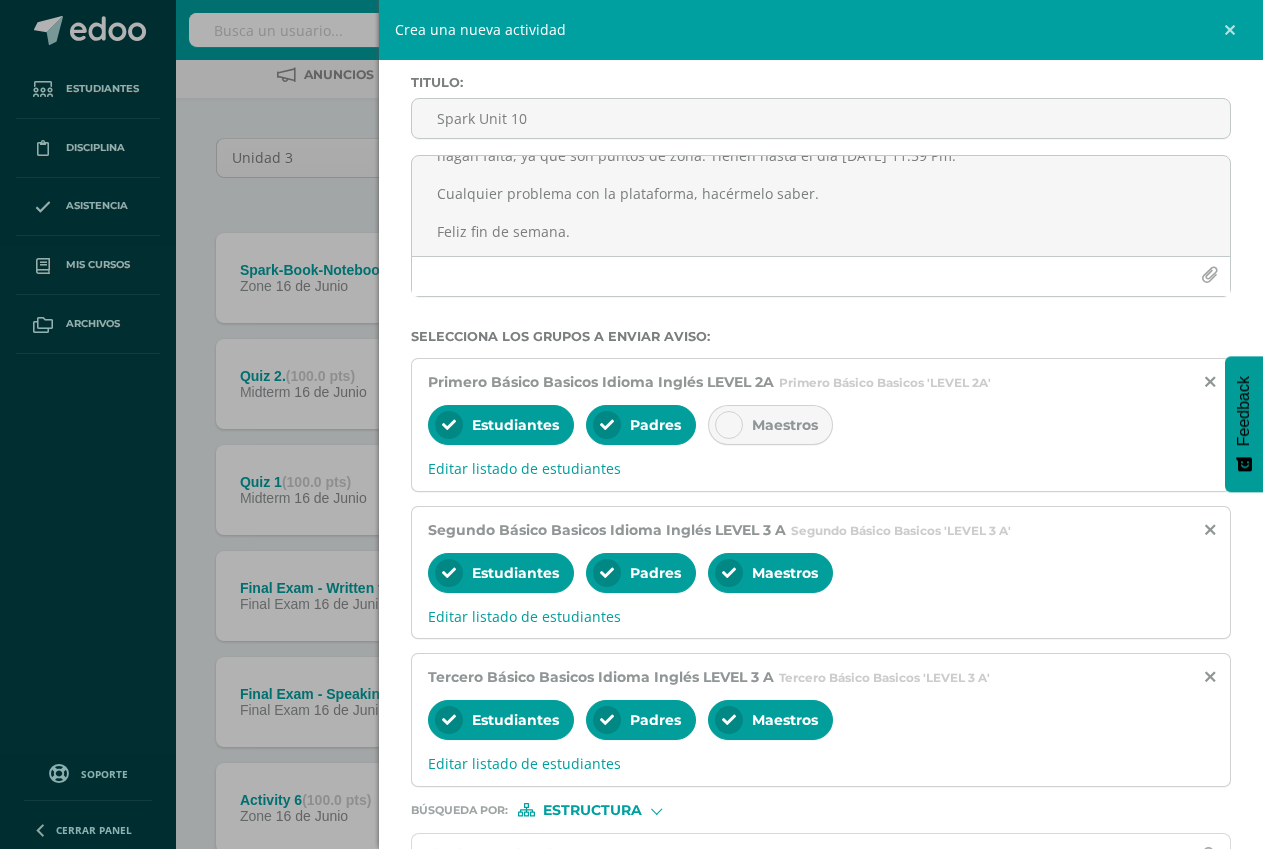 click at bounding box center (729, 425) 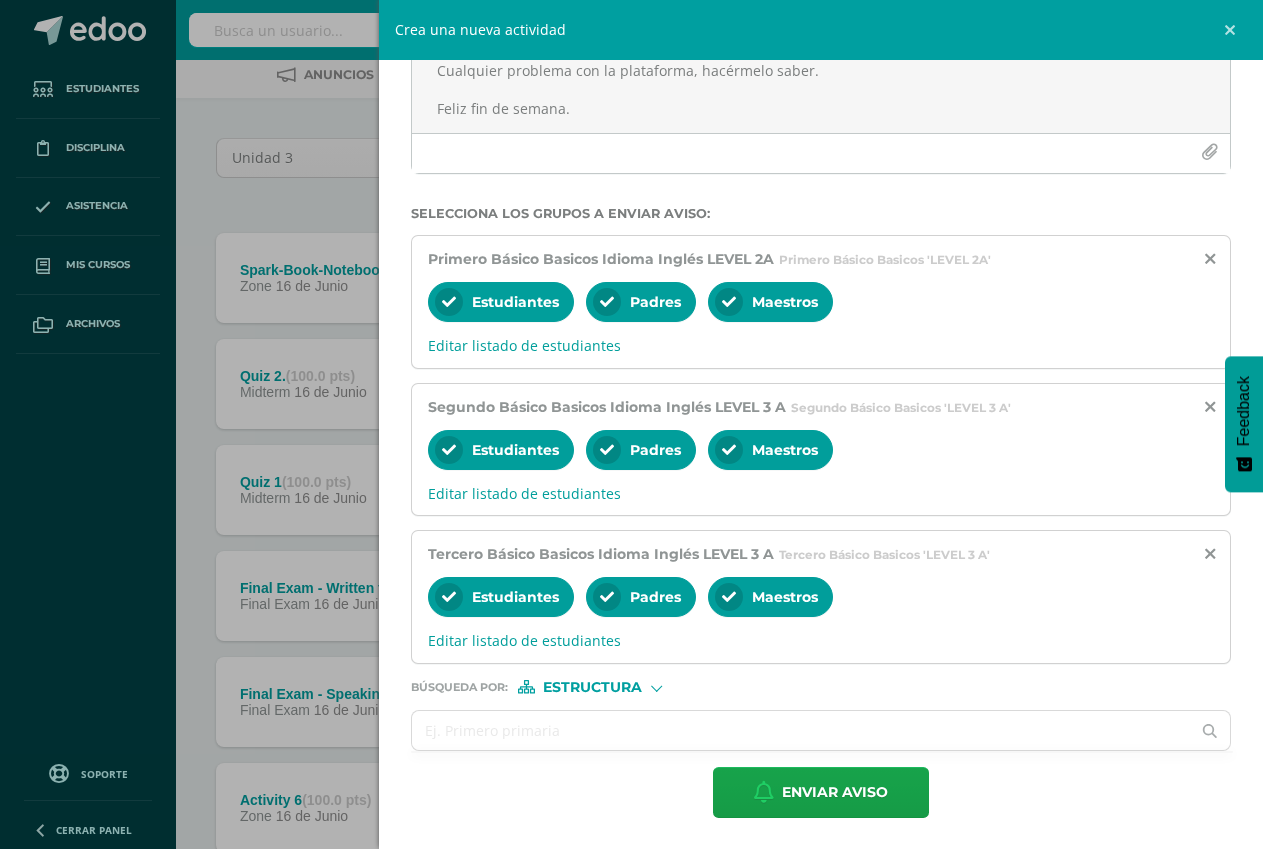 scroll, scrollTop: 218, scrollLeft: 0, axis: vertical 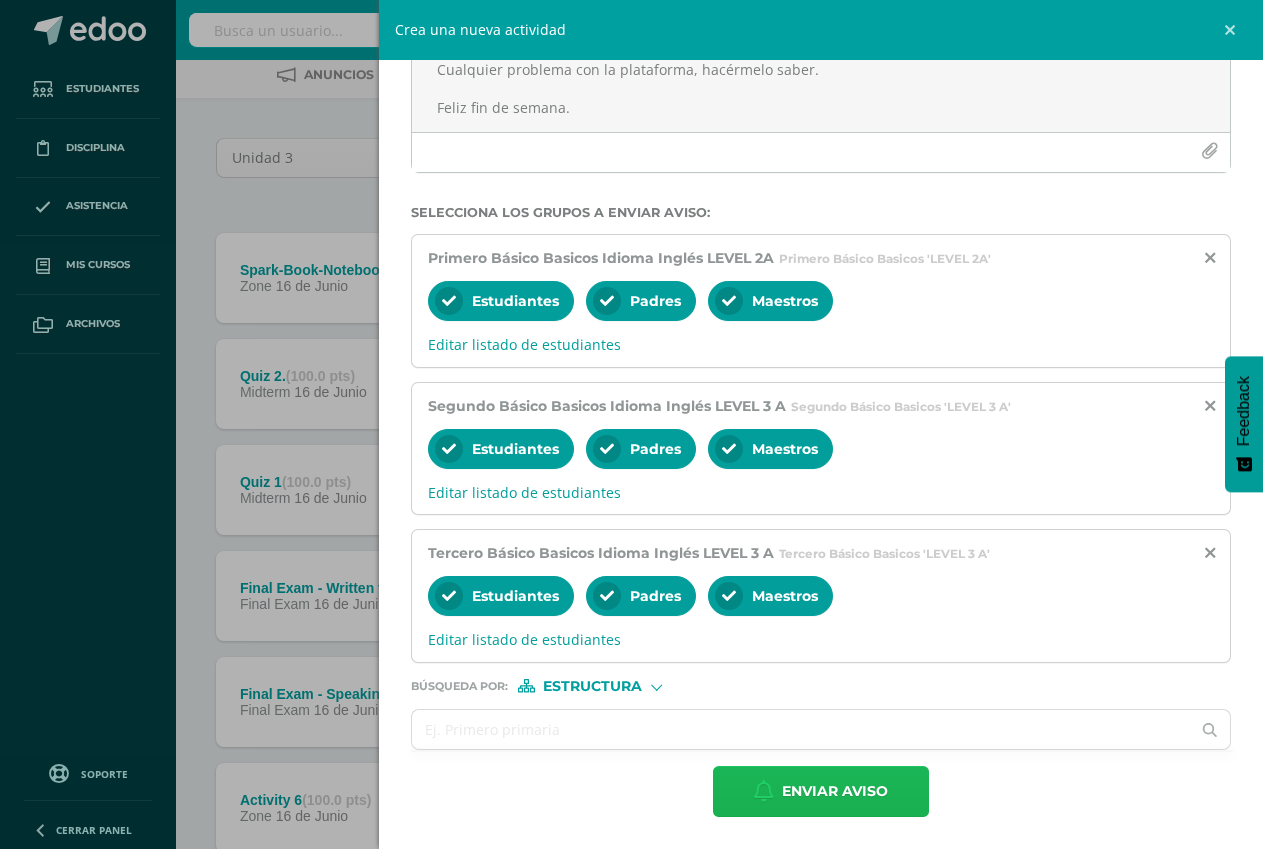 click on "Enviar aviso" at bounding box center (835, 791) 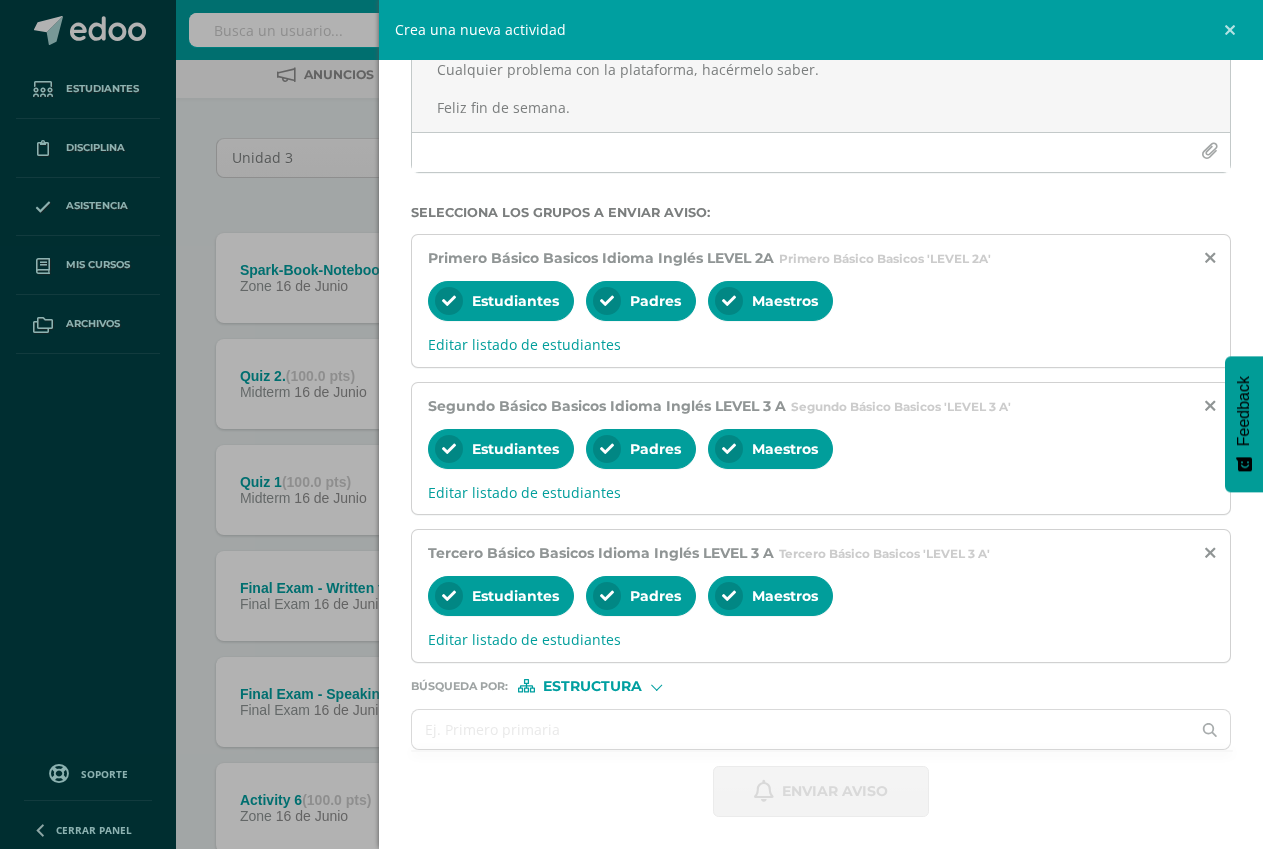 scroll, scrollTop: 0, scrollLeft: 0, axis: both 